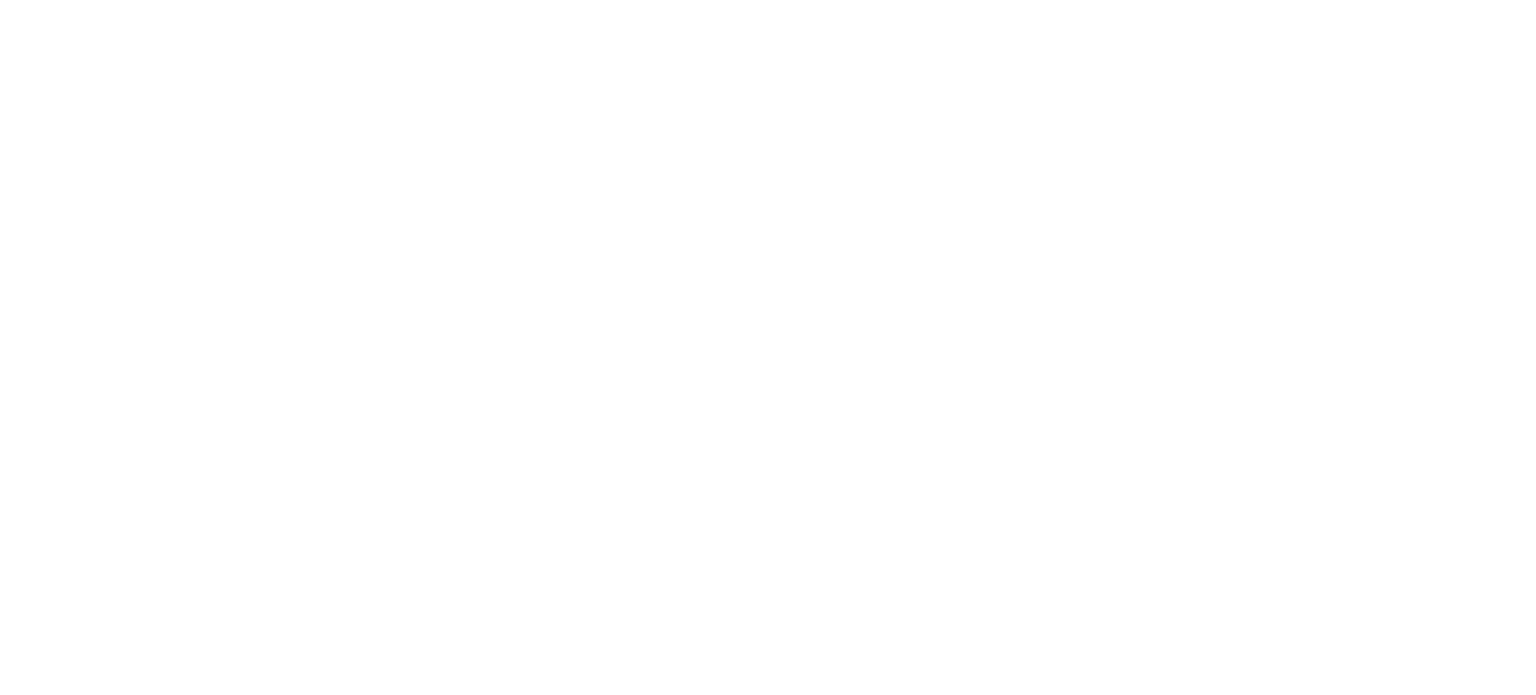 scroll, scrollTop: 0, scrollLeft: 0, axis: both 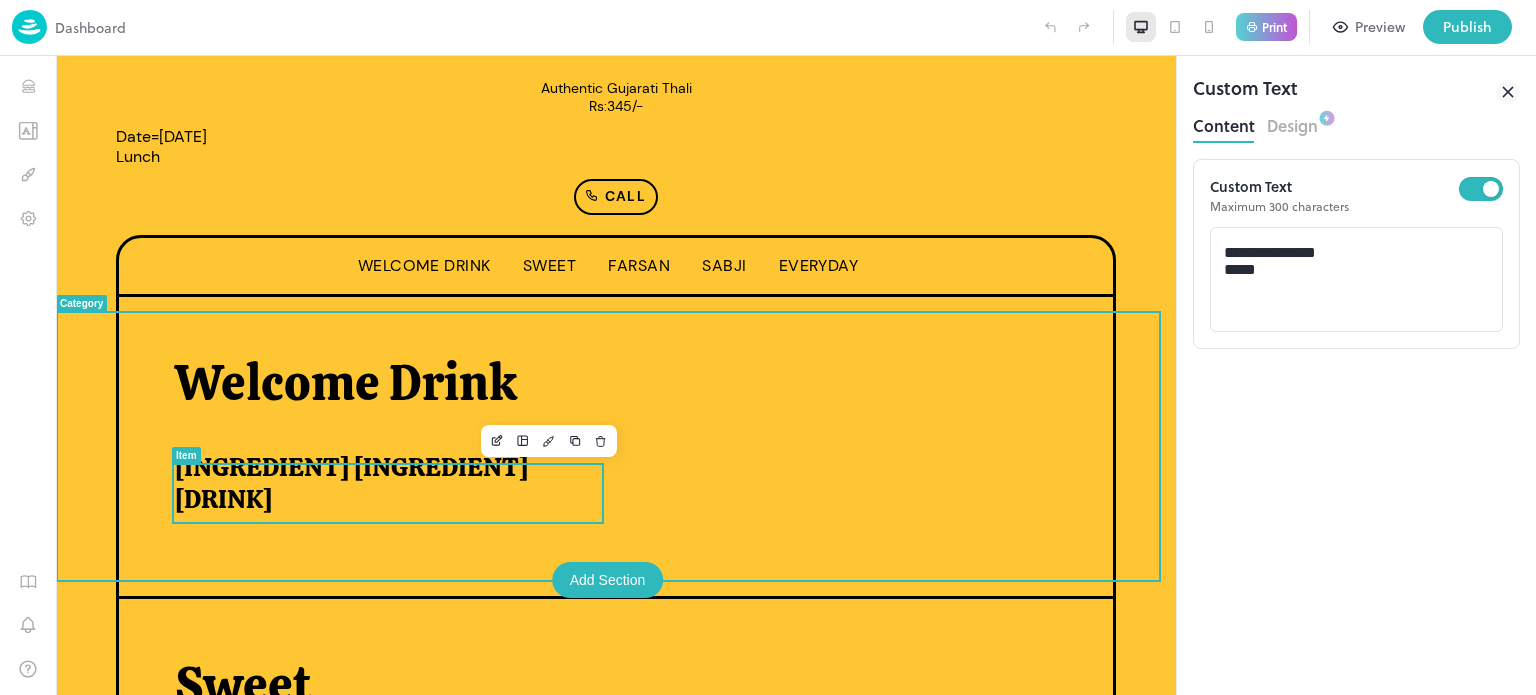 click on "[INGREDIENT] [INGREDIENT] [DRINK]" at bounding box center (380, 483) 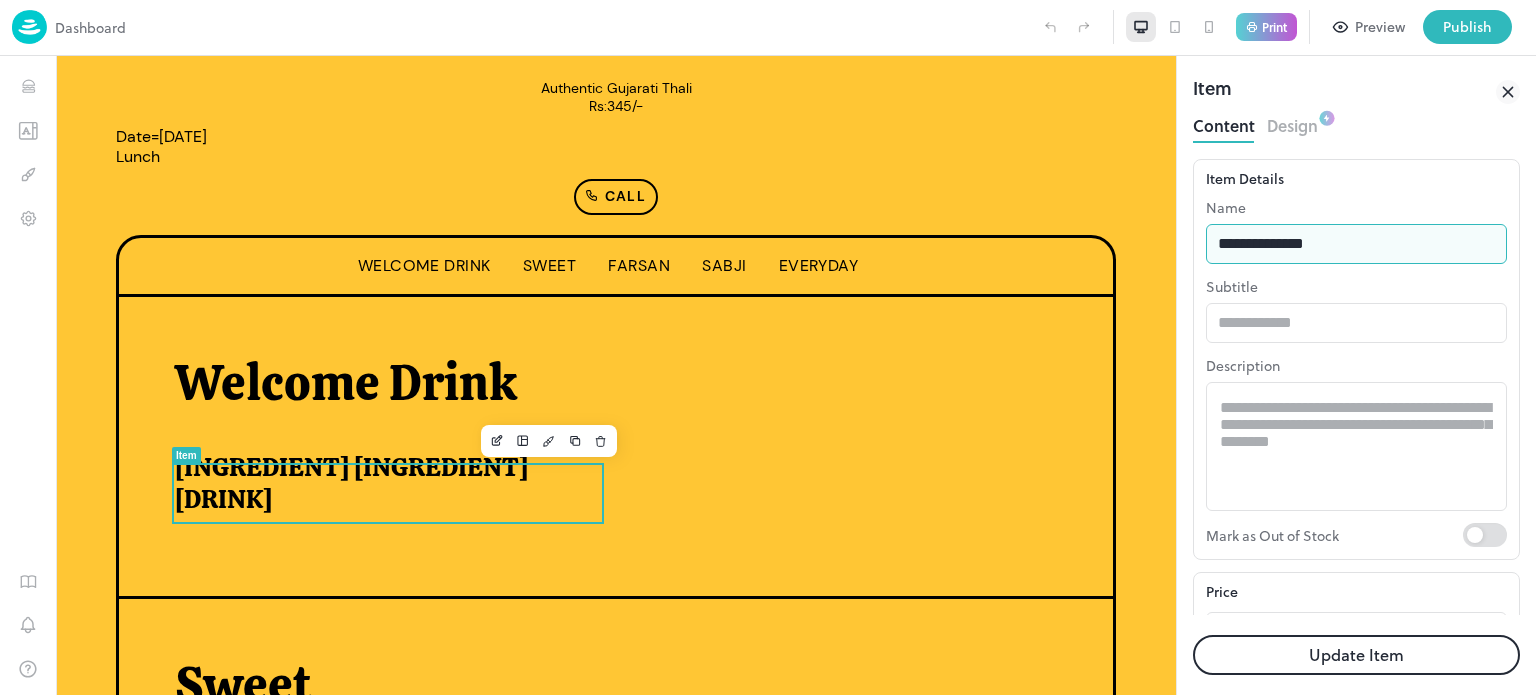click on "**********" at bounding box center [1356, 244] 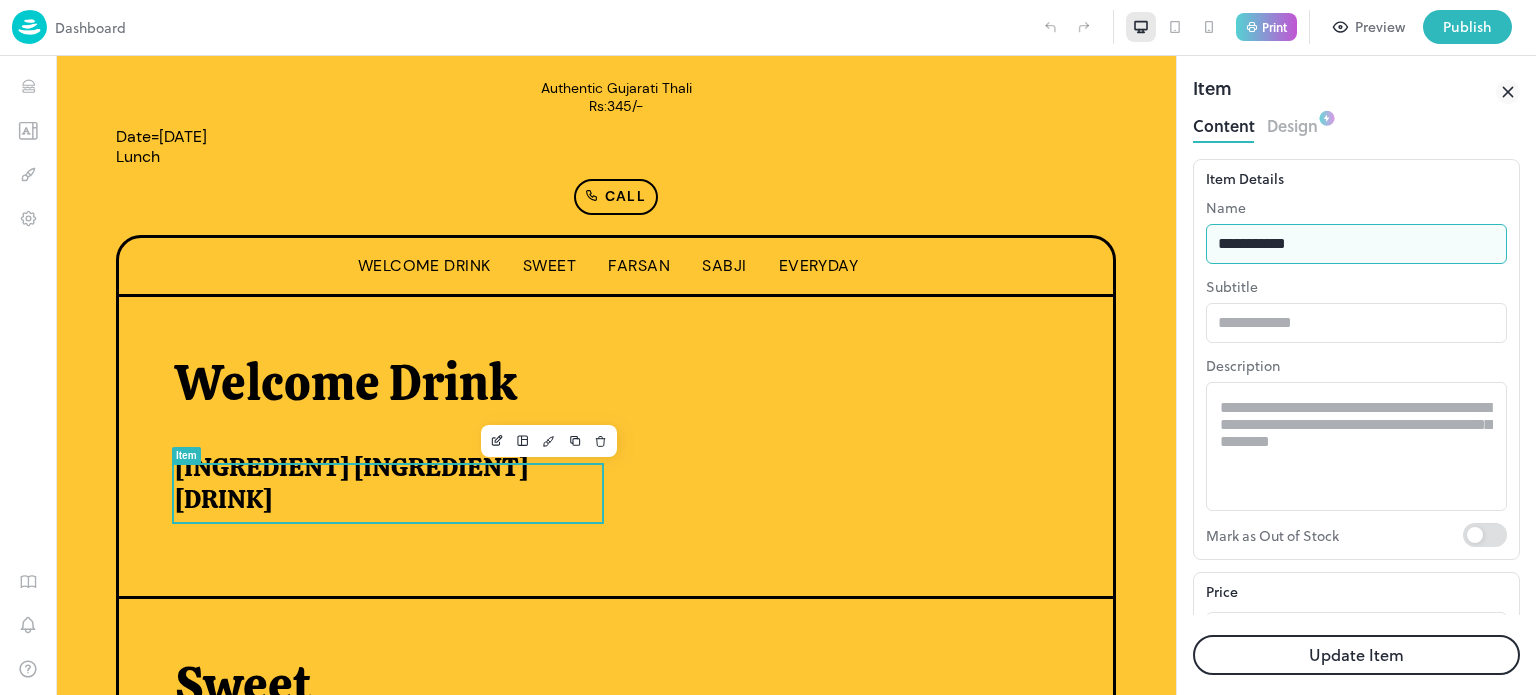 type on "**********" 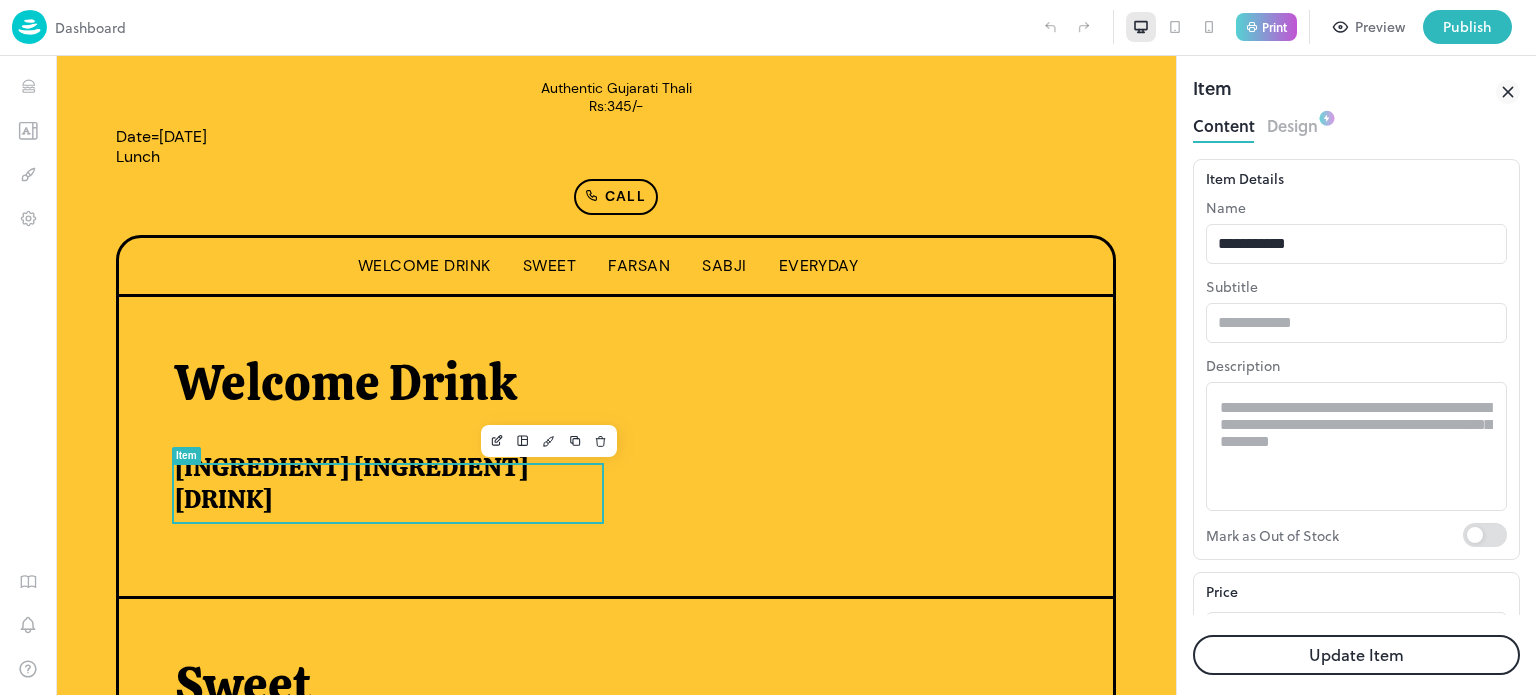 click on "Update Item" at bounding box center (1356, 655) 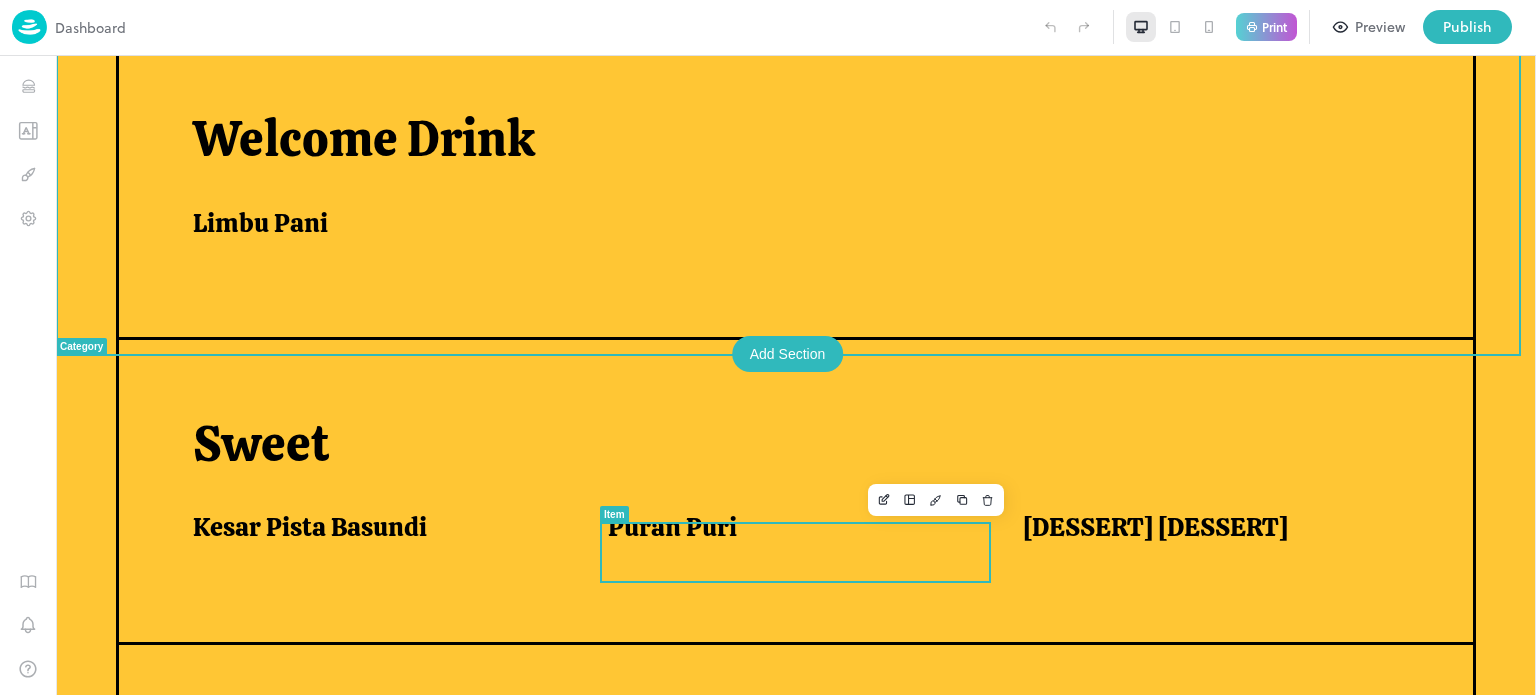 scroll, scrollTop: 570, scrollLeft: 0, axis: vertical 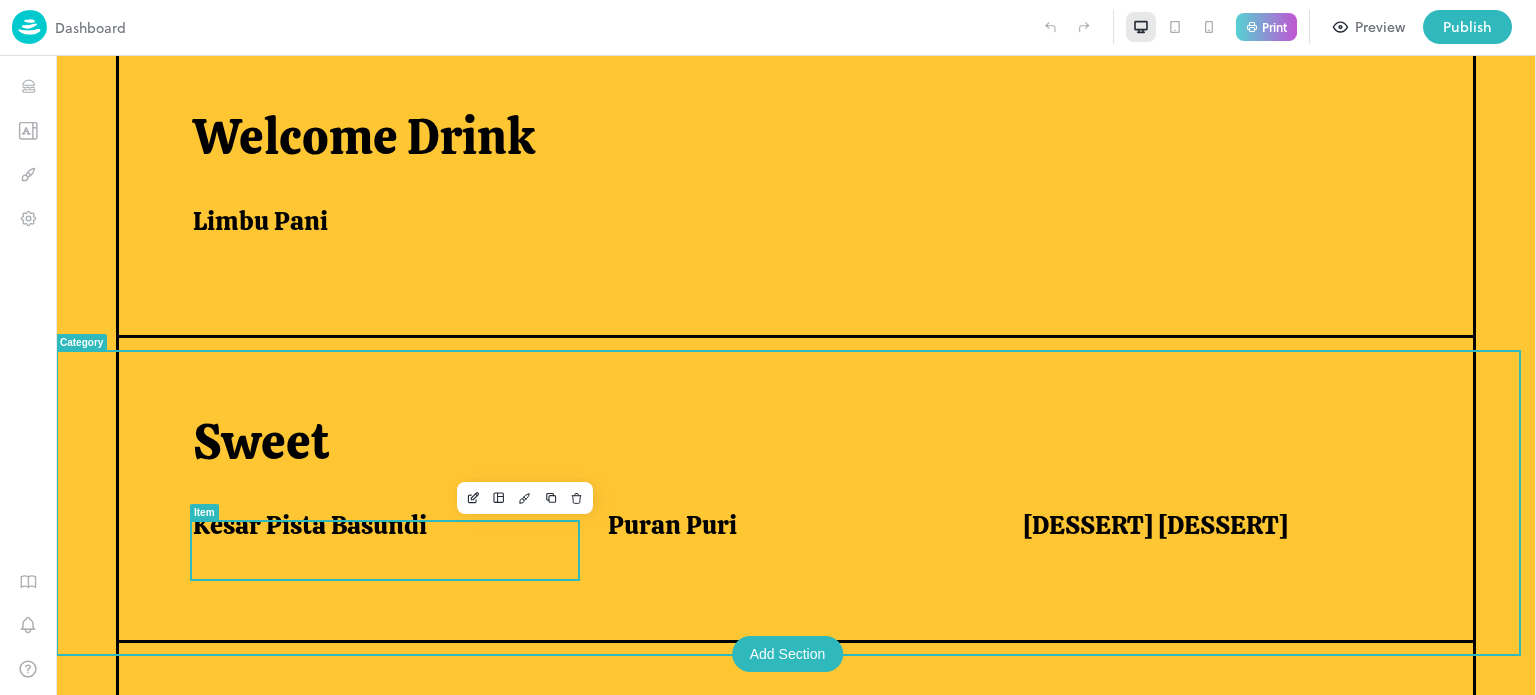 click on "Kesar Pista Basundi" at bounding box center (376, 525) 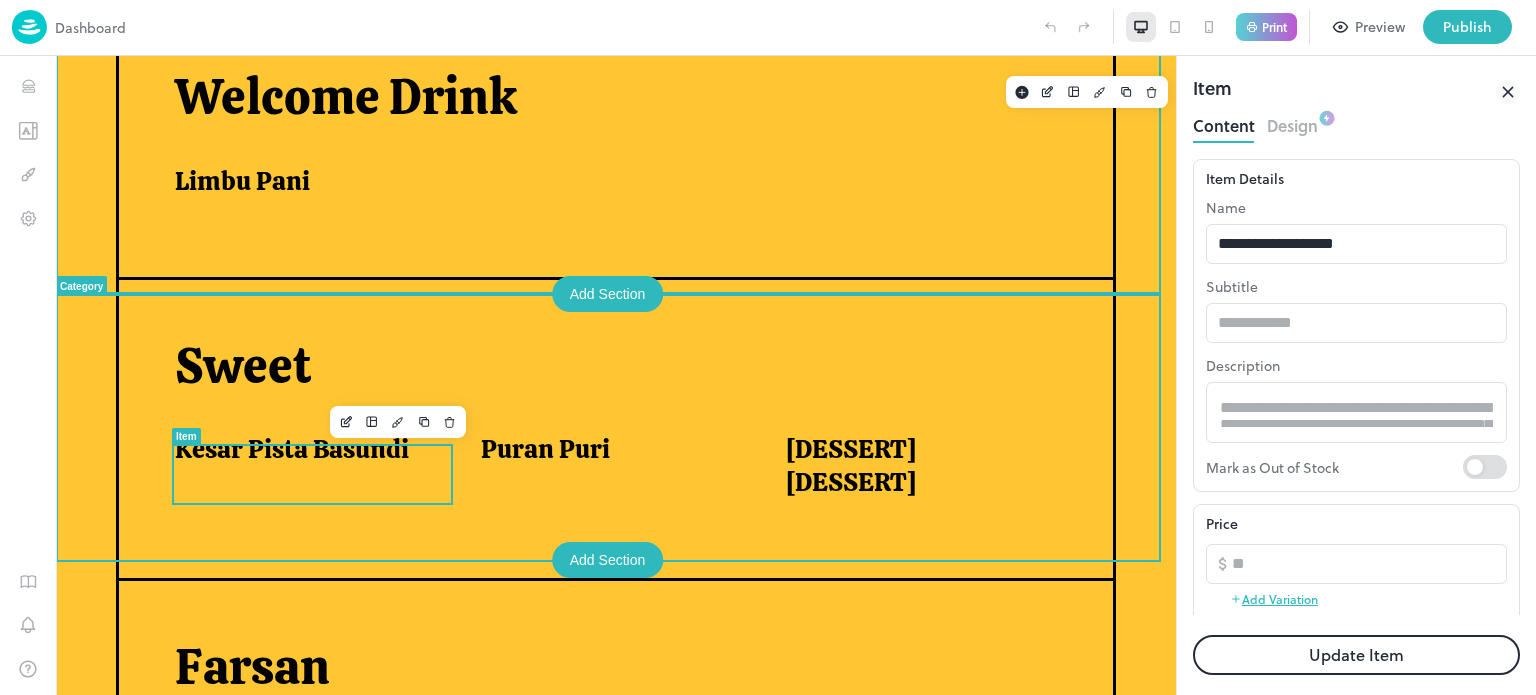 scroll, scrollTop: 604, scrollLeft: 0, axis: vertical 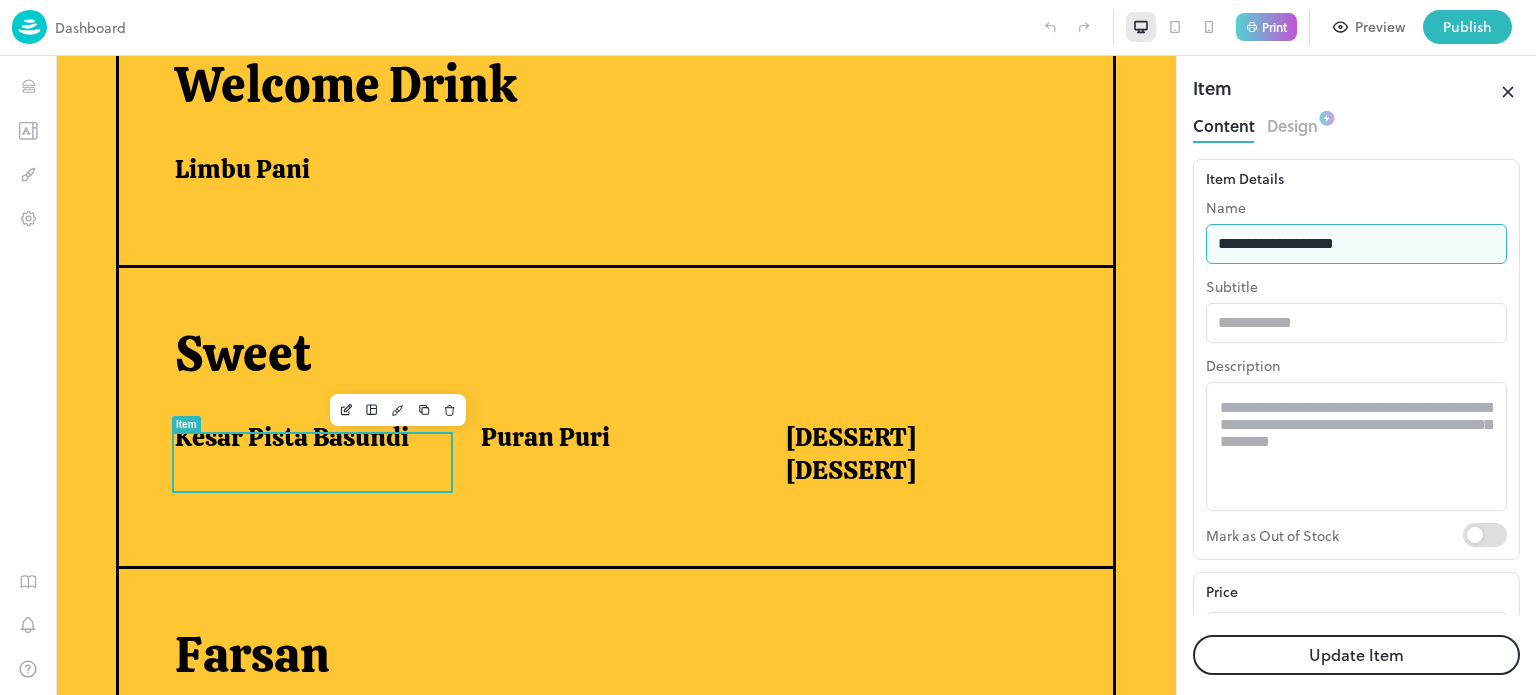 click on "**********" at bounding box center (1356, 244) 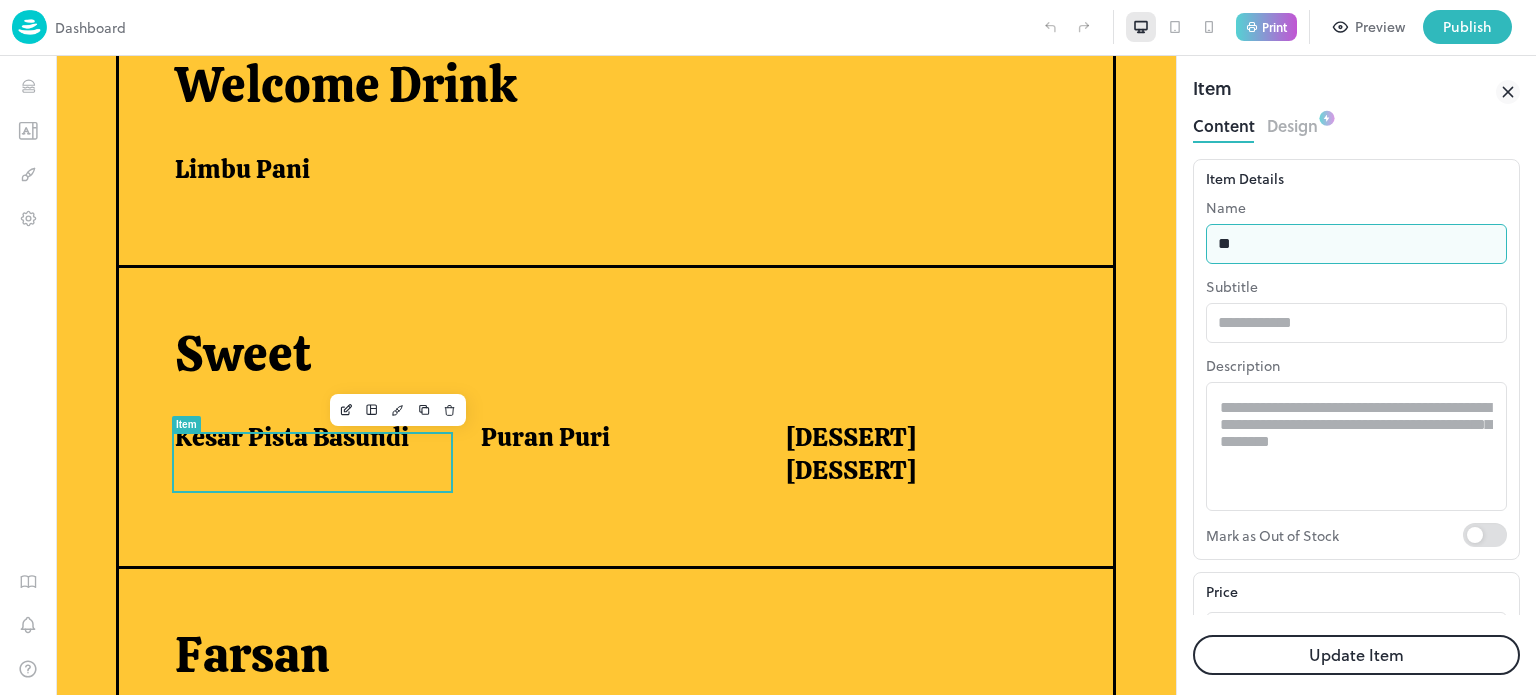 type on "*" 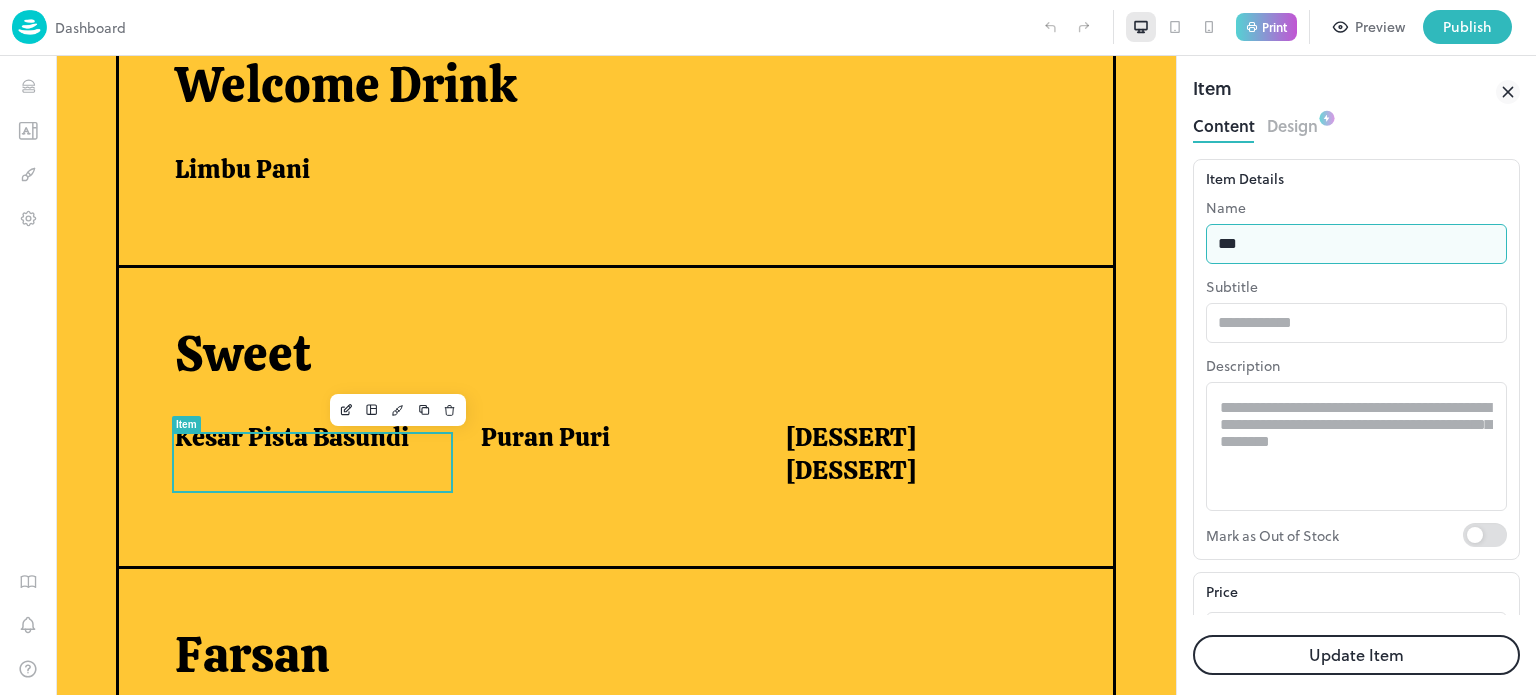 type on "**********" 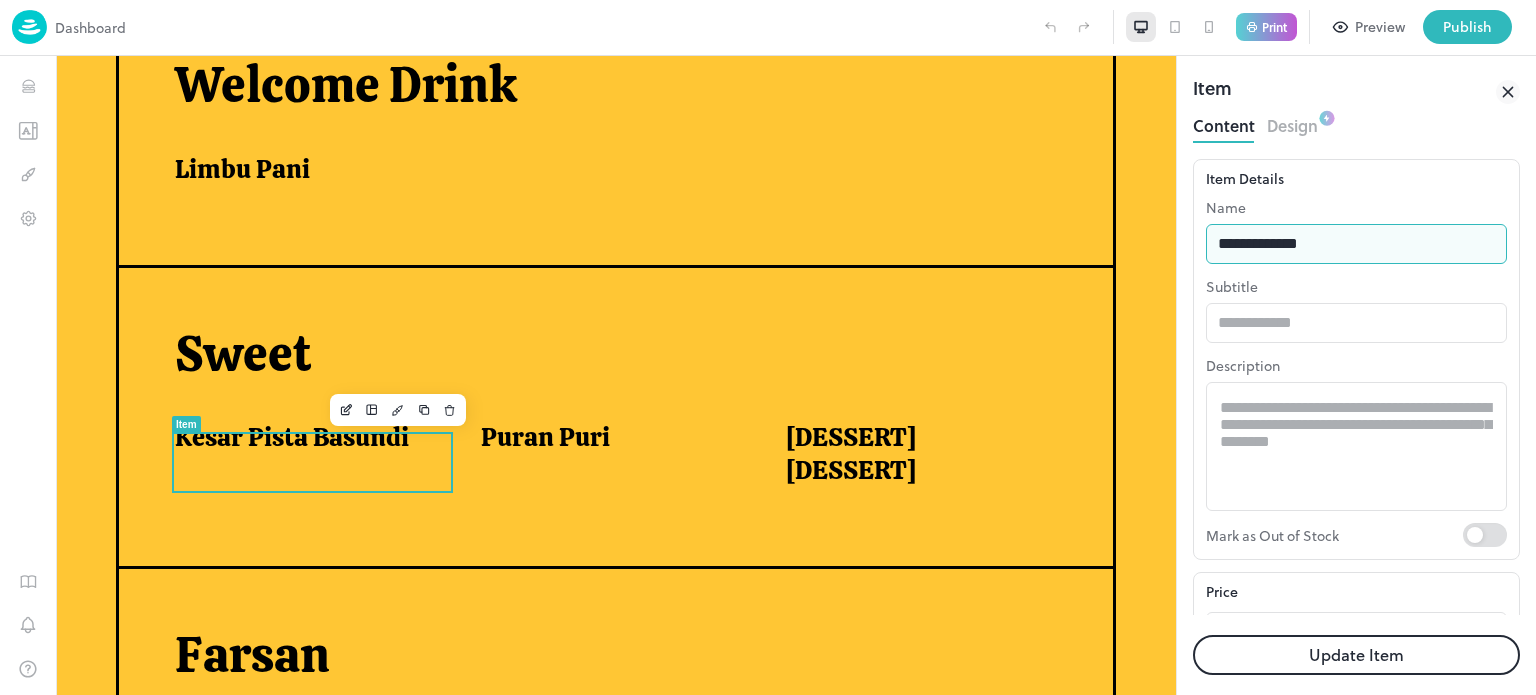 click on "Update Item" at bounding box center (1356, 655) 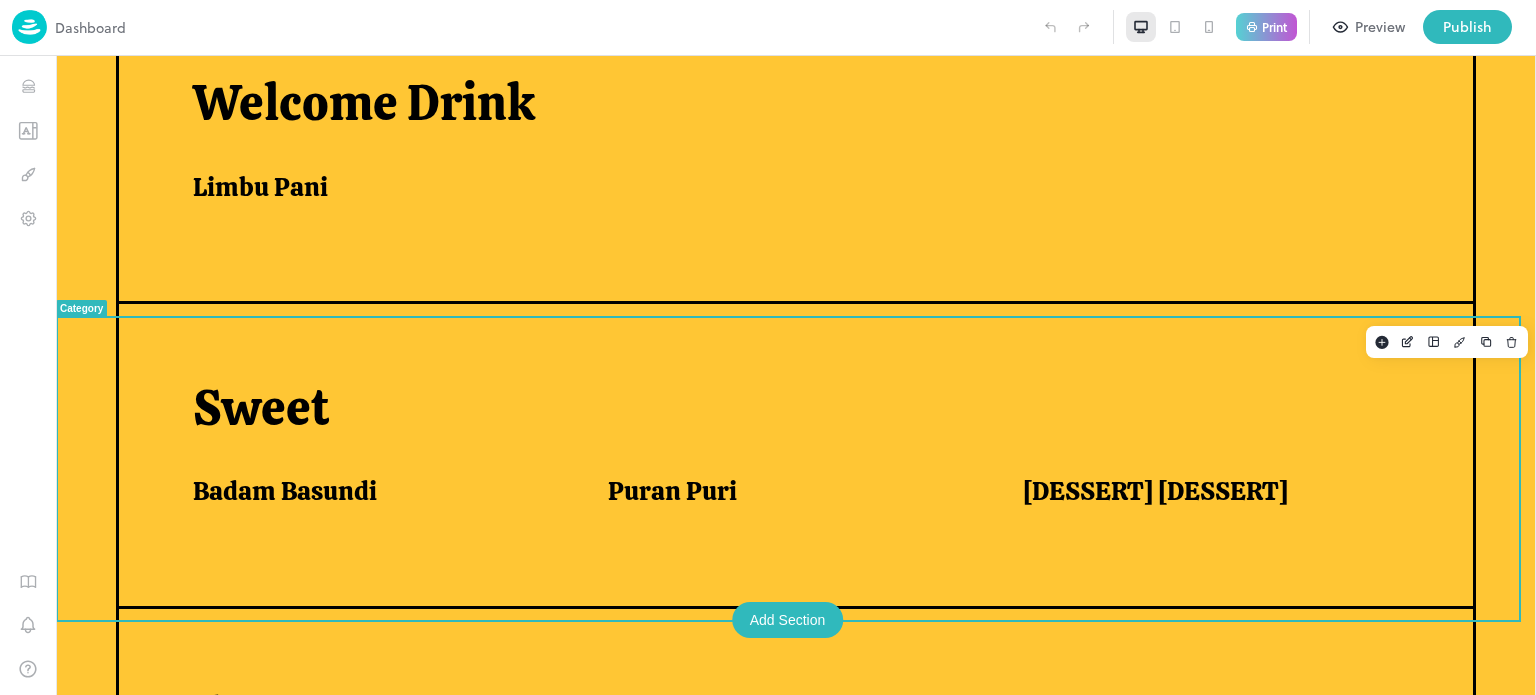 scroll, scrollTop: 570, scrollLeft: 0, axis: vertical 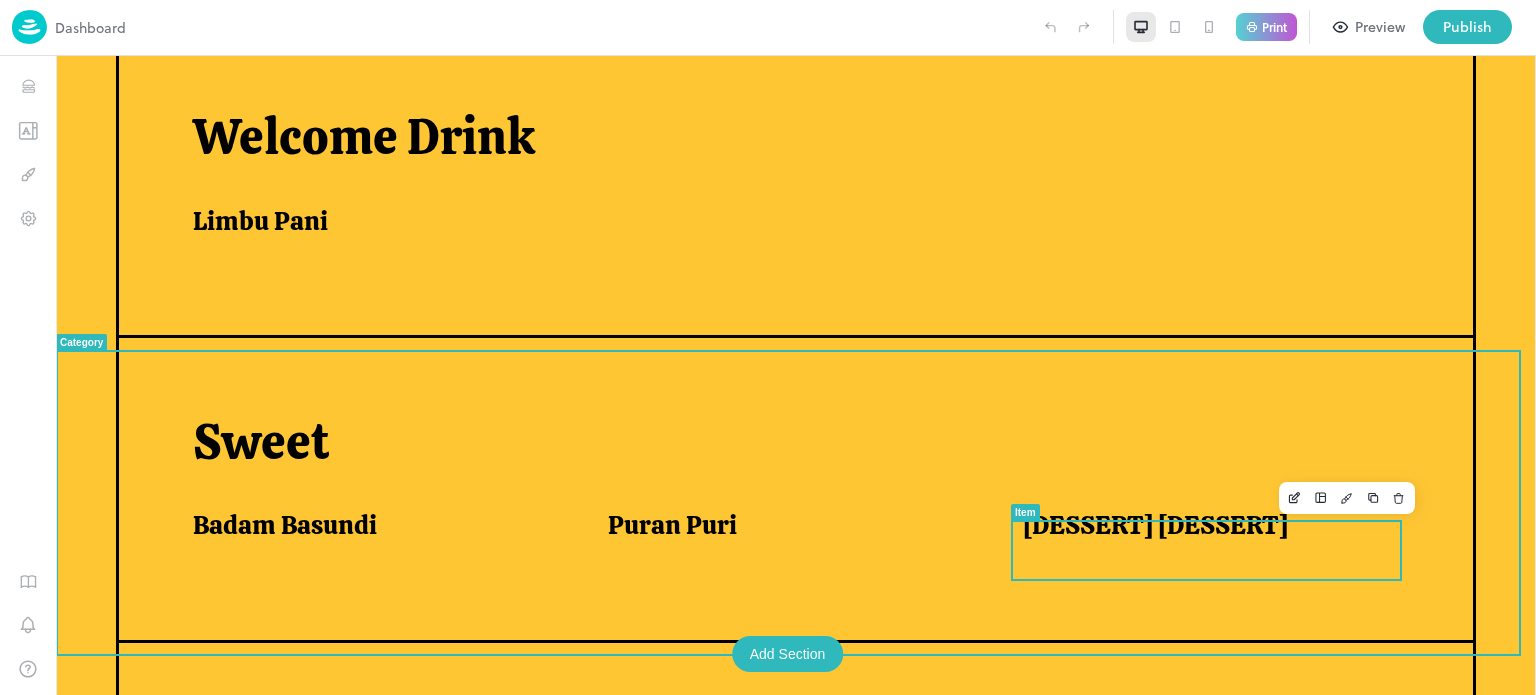 click on "[DESSERT] [DESSERT]" at bounding box center [1155, 525] 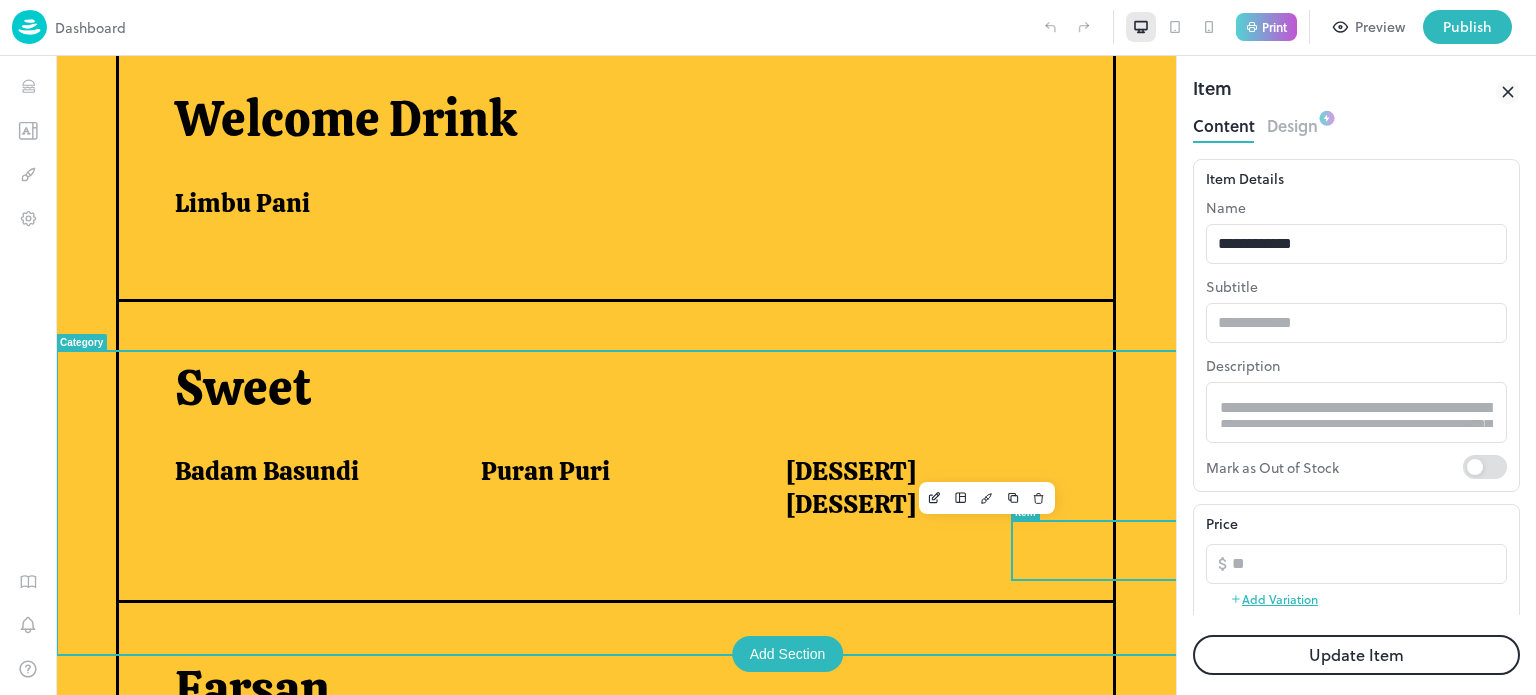 scroll, scrollTop: 604, scrollLeft: 0, axis: vertical 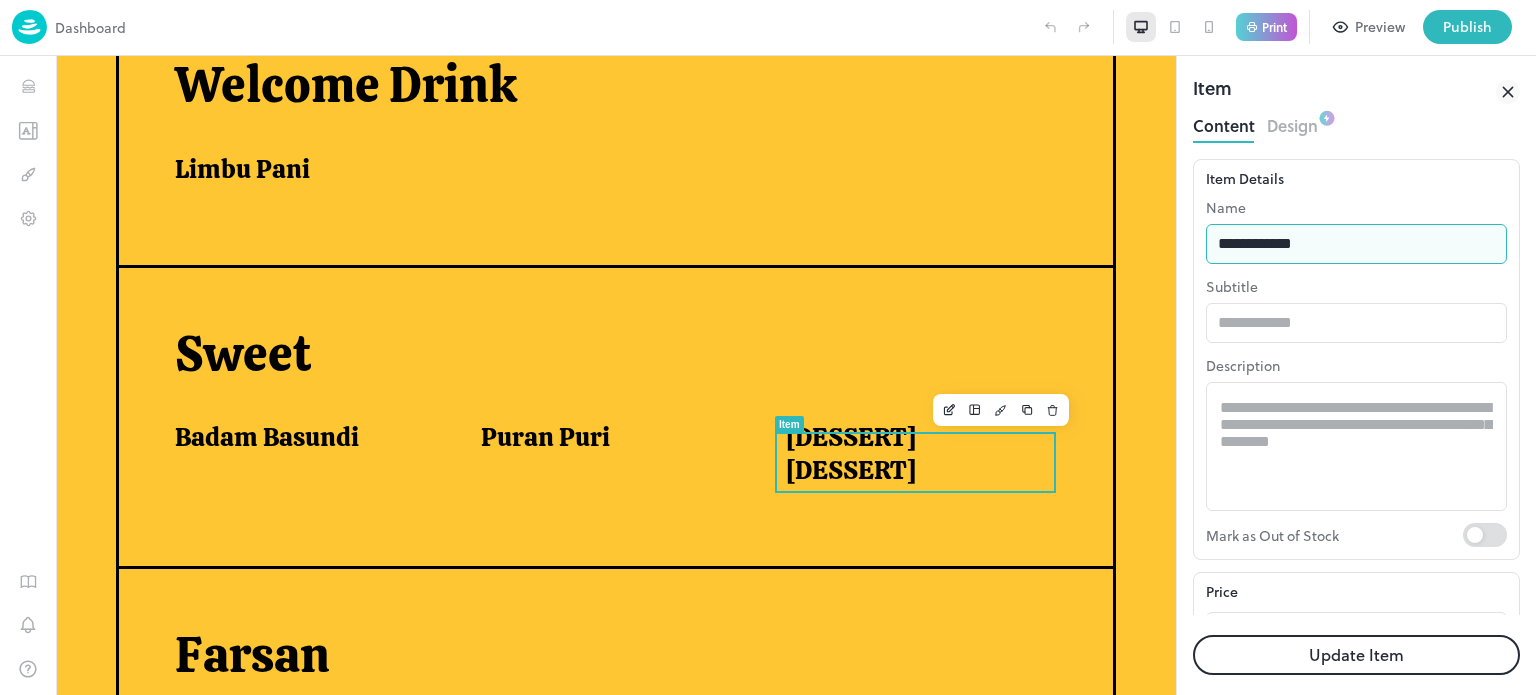 click on "**********" at bounding box center [1356, 244] 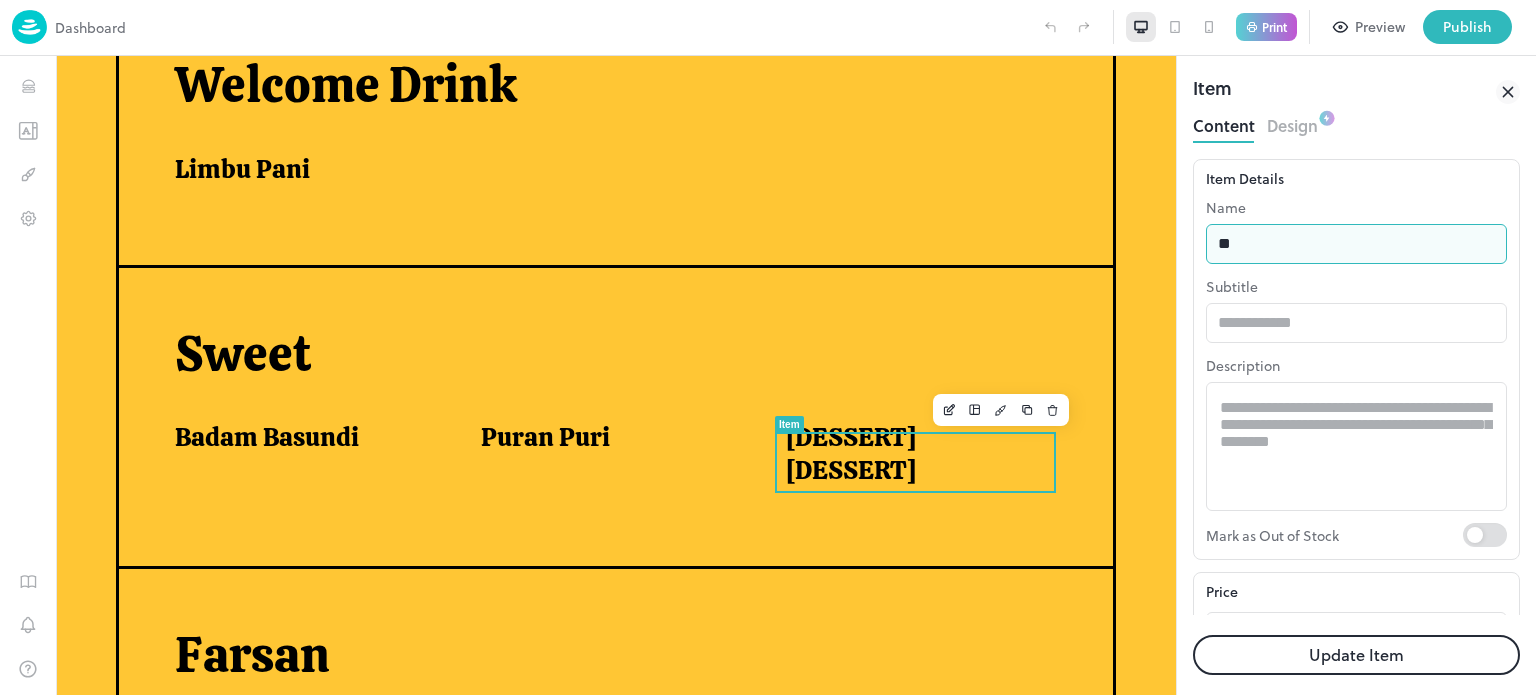 type on "*" 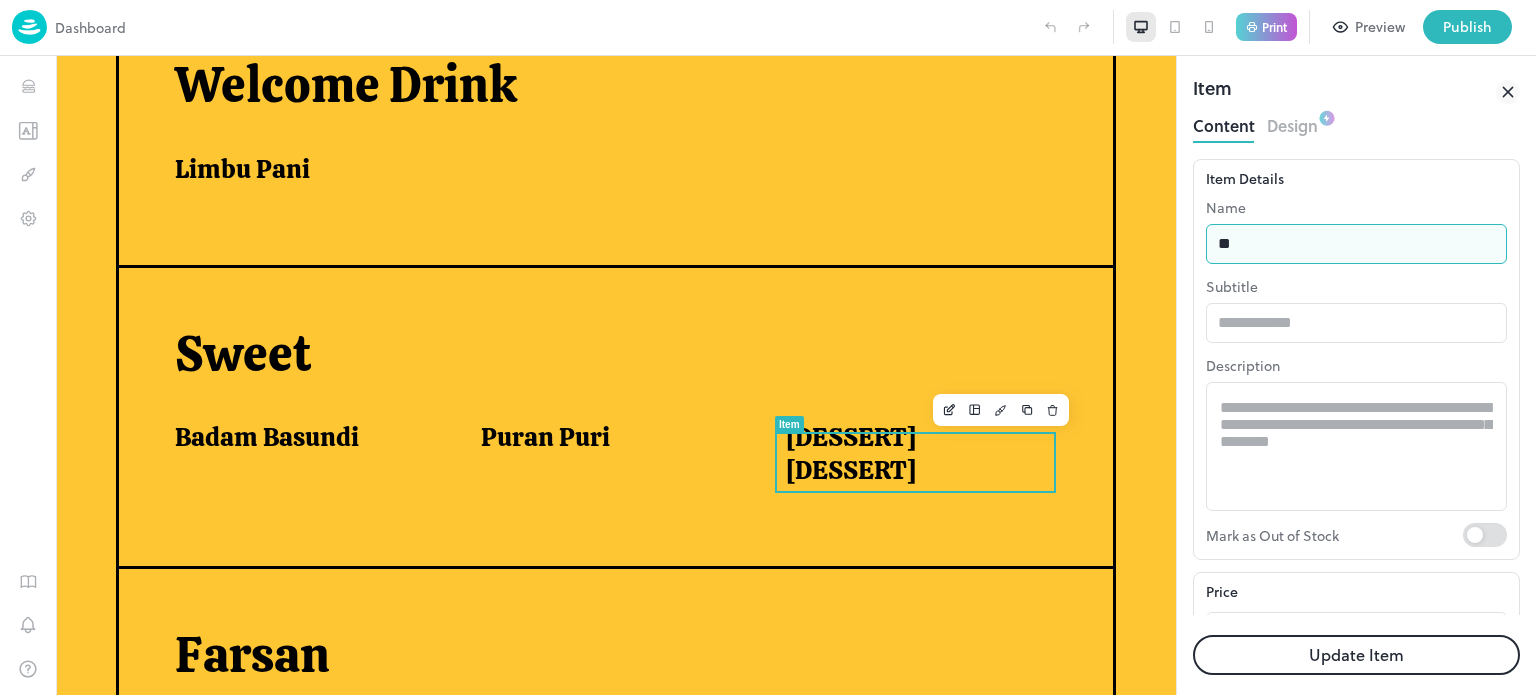 type on "**********" 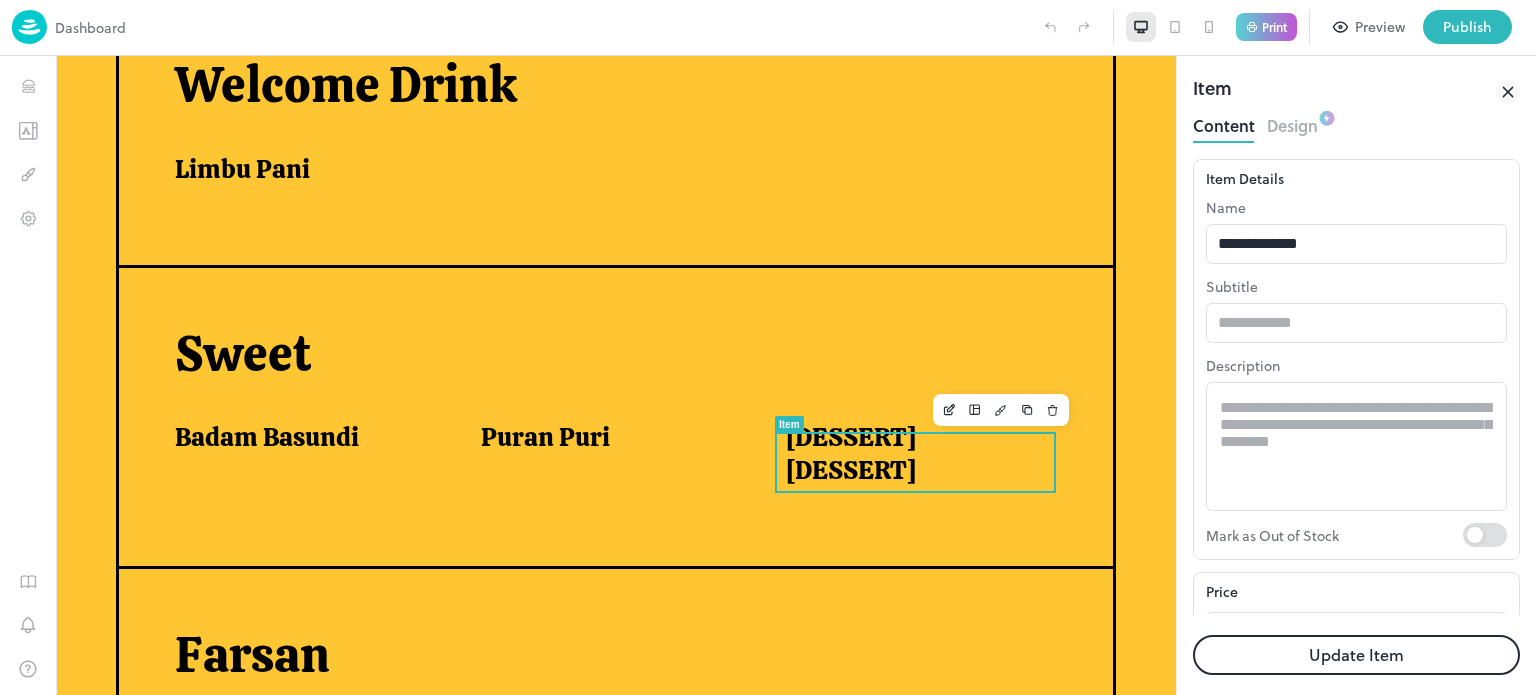 click on "Update Item" at bounding box center (1356, 655) 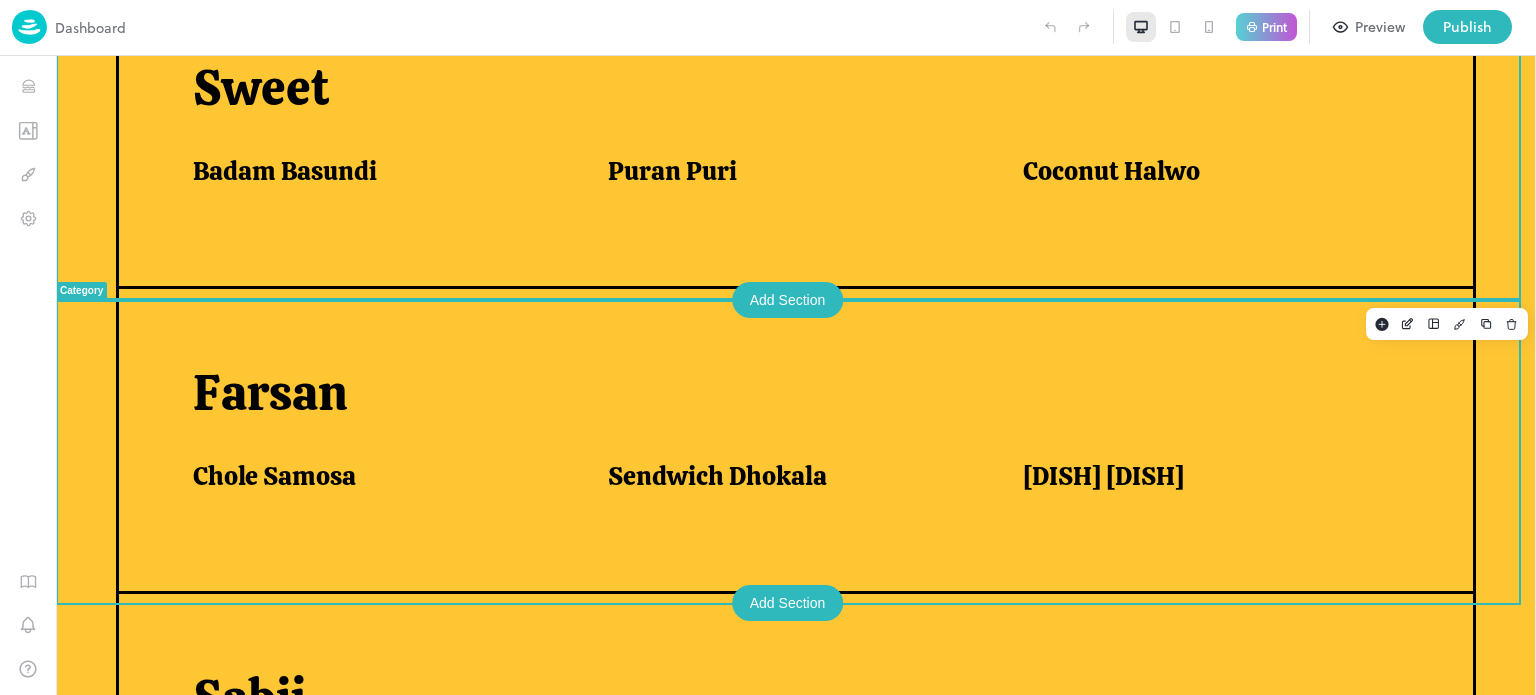 scroll, scrollTop: 924, scrollLeft: 0, axis: vertical 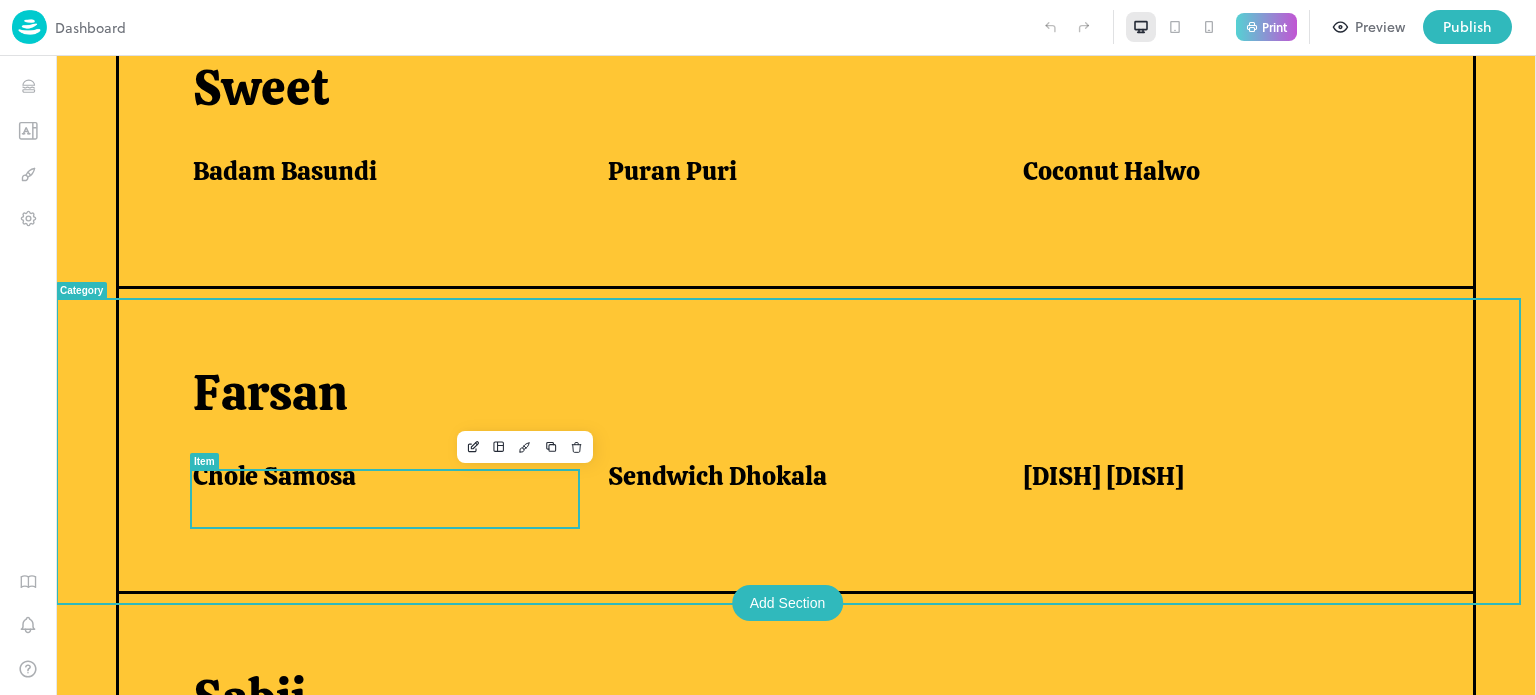 click on "Chole Samosa" at bounding box center (376, 476) 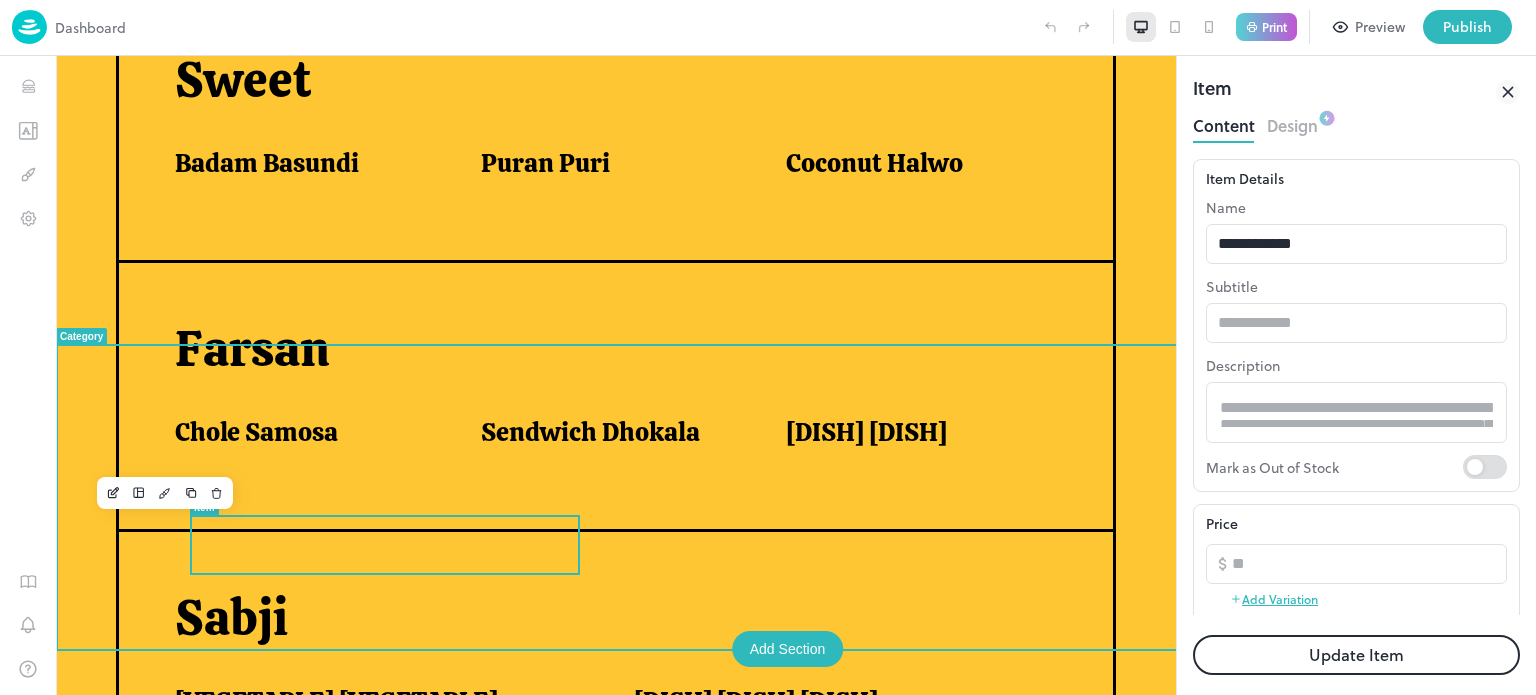 scroll, scrollTop: 0, scrollLeft: 0, axis: both 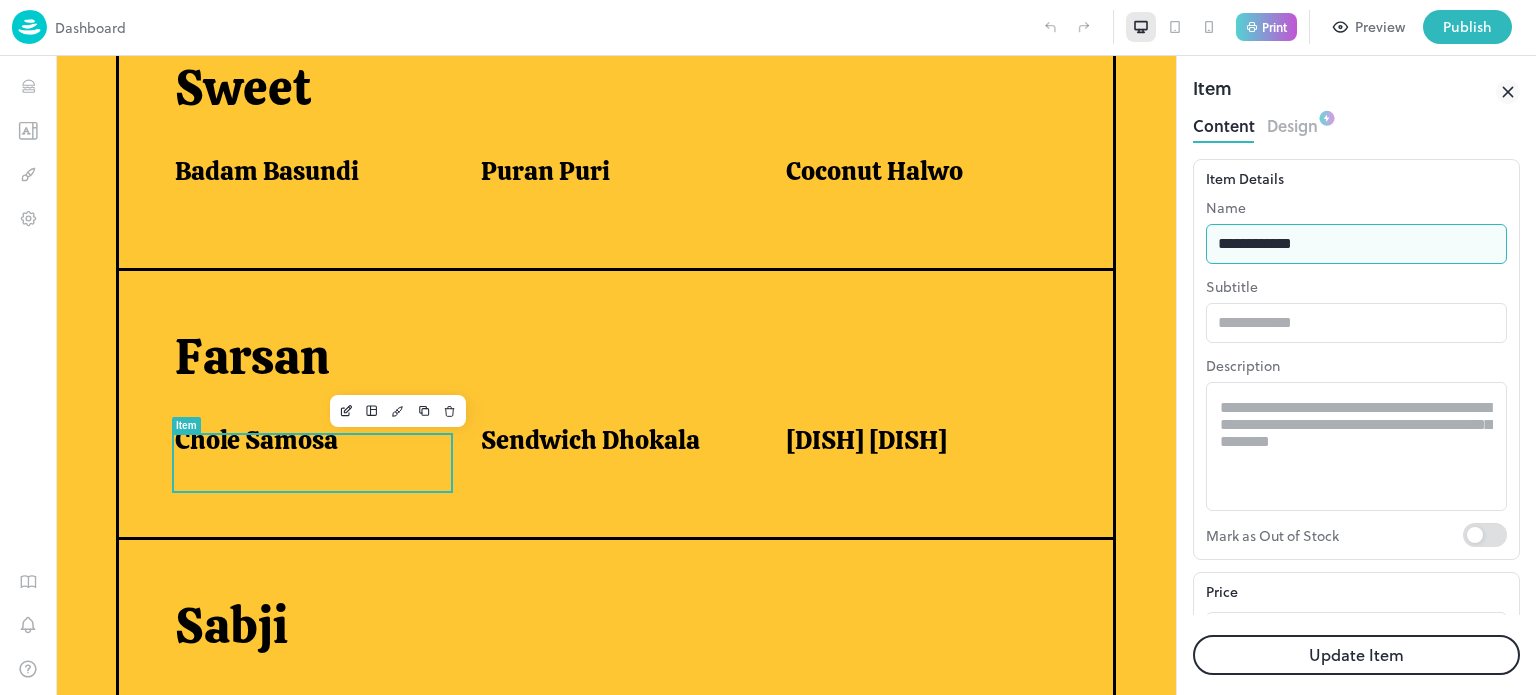 click on "**********" at bounding box center (1356, 244) 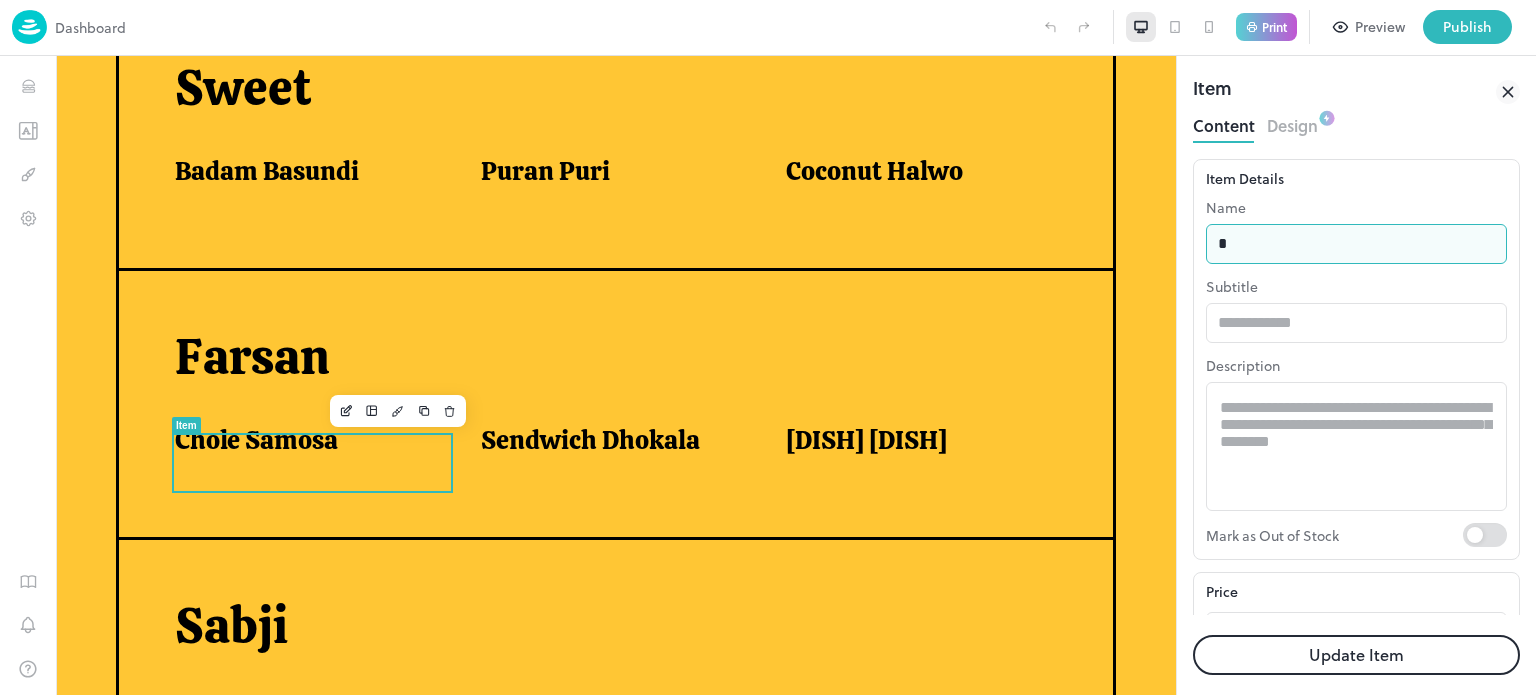 type on "**********" 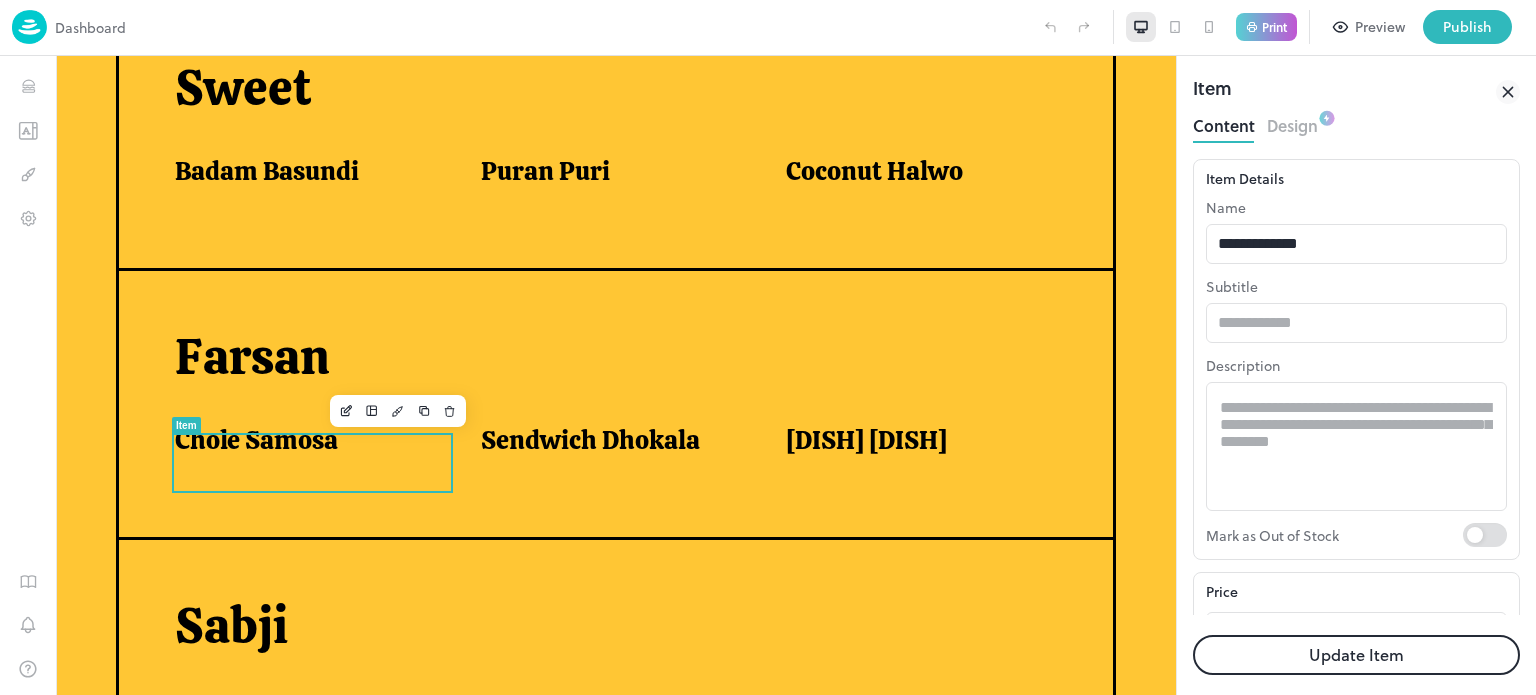 click on "Update Item" at bounding box center [1356, 655] 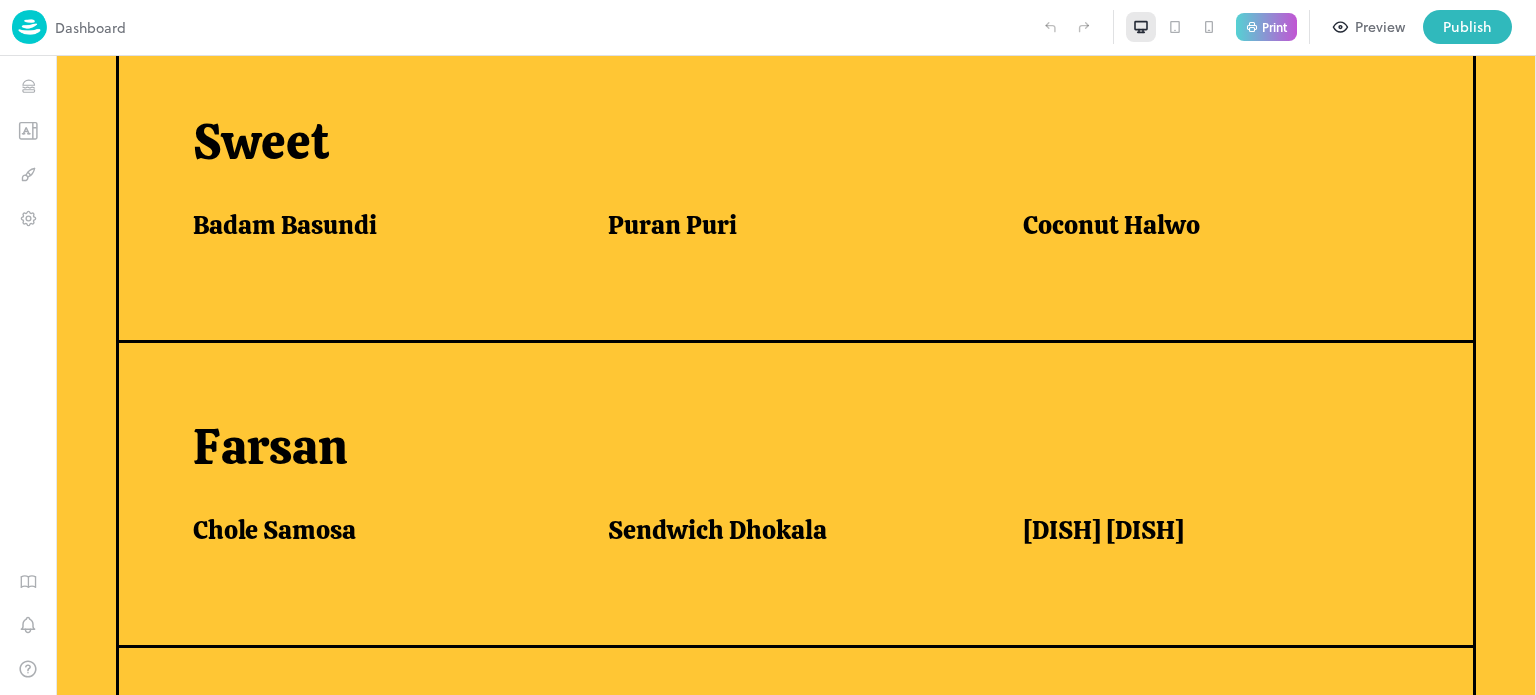 scroll, scrollTop: 924, scrollLeft: 0, axis: vertical 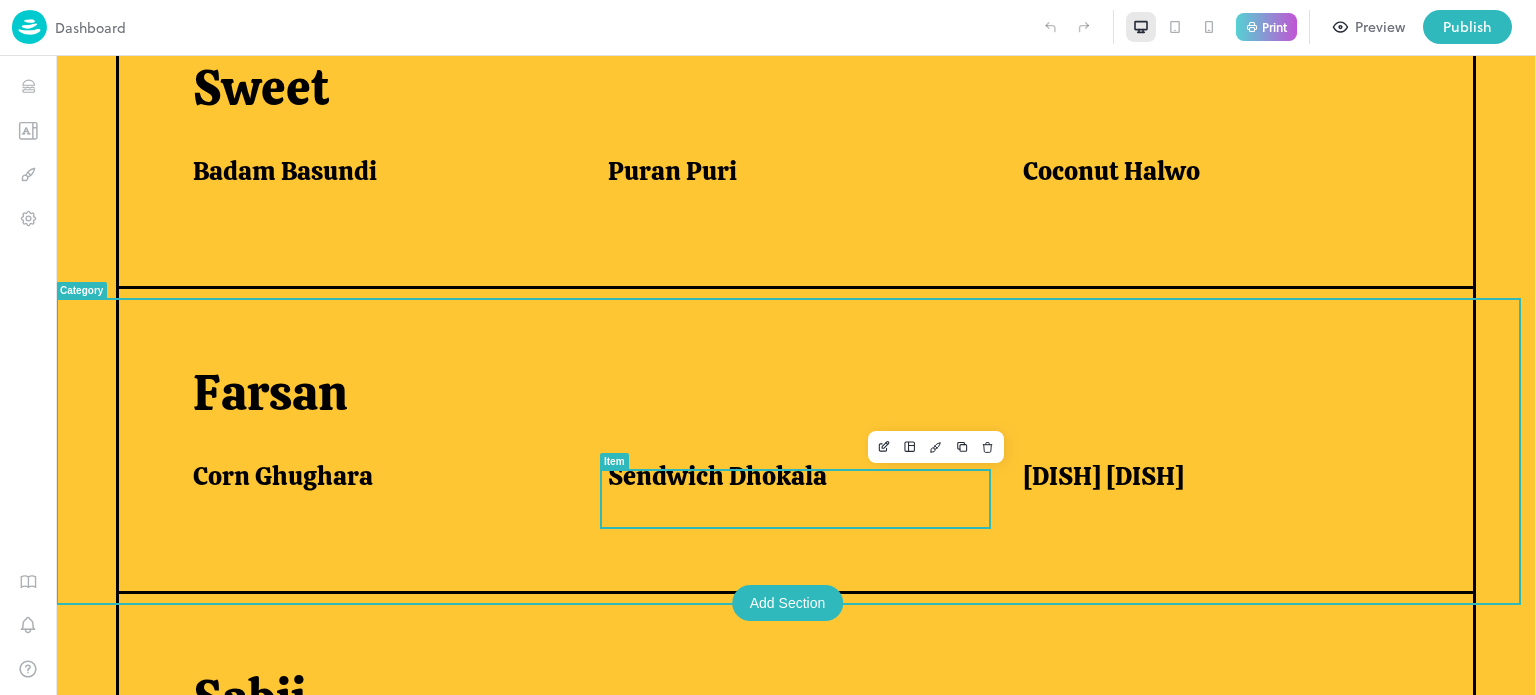 click on "Sendwich Dhokala" at bounding box center [717, 476] 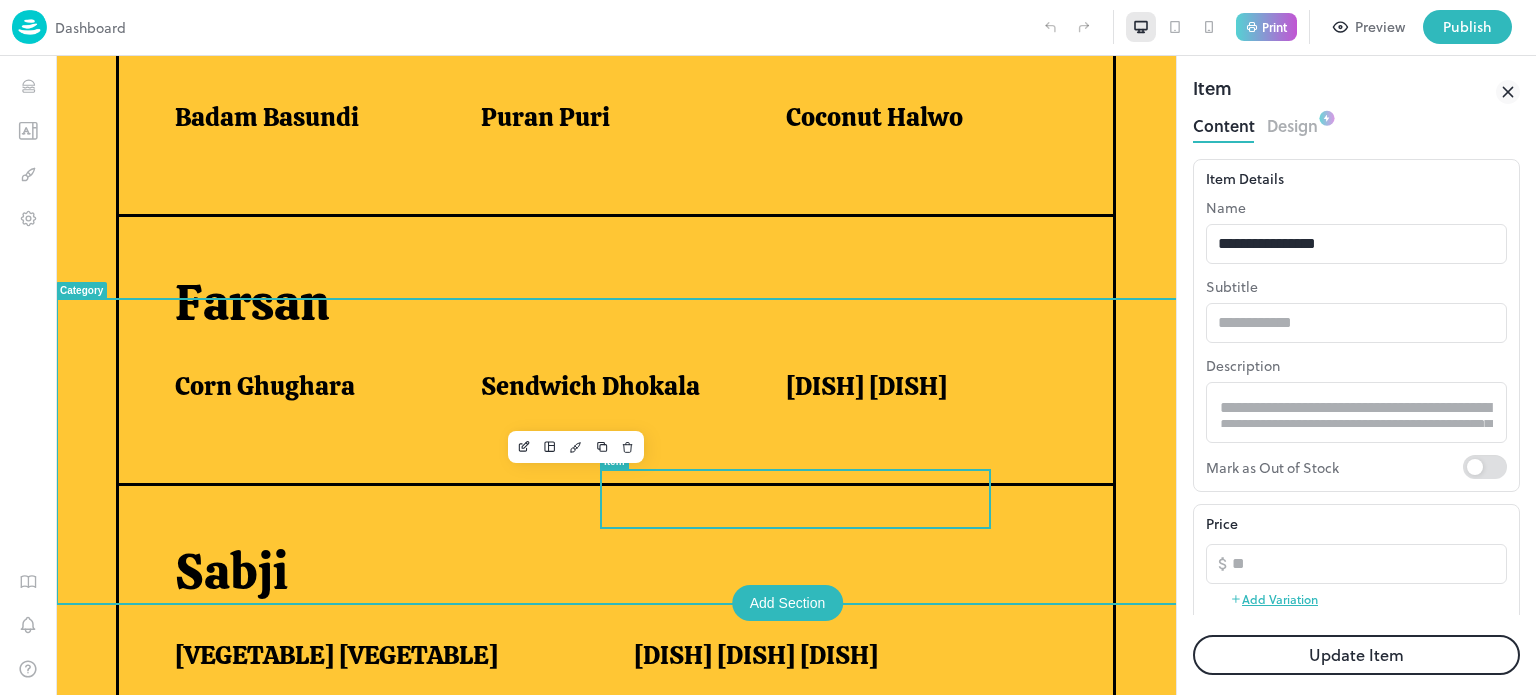 scroll, scrollTop: 918, scrollLeft: 0, axis: vertical 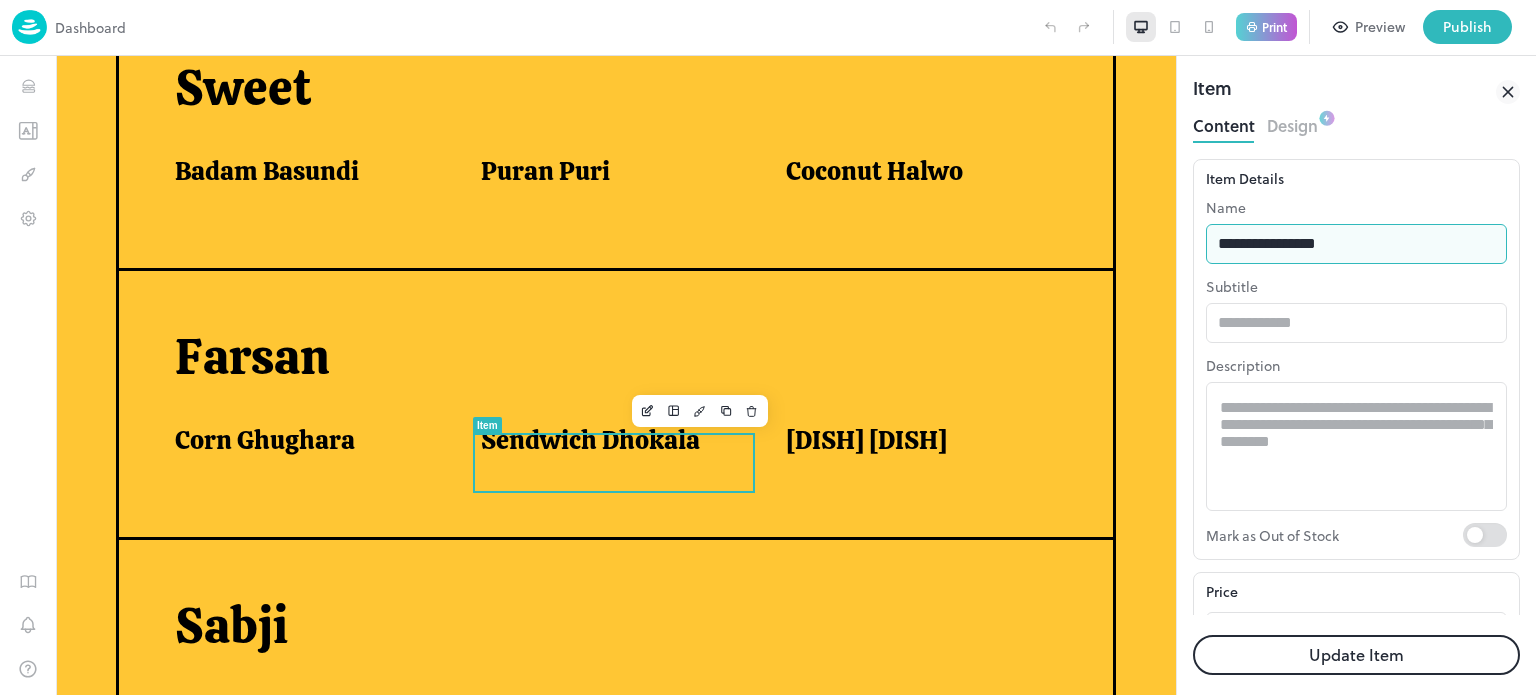 click on "**********" at bounding box center (1356, 244) 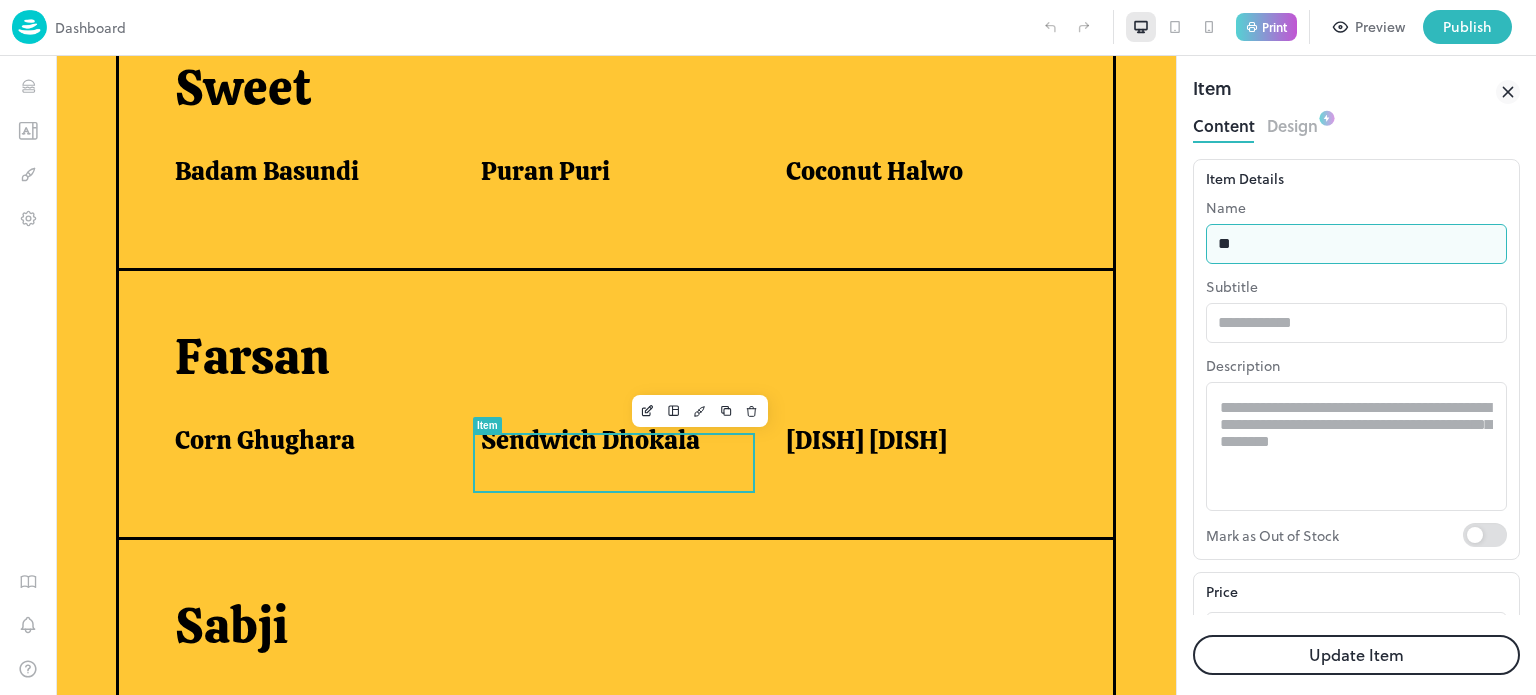 type on "*" 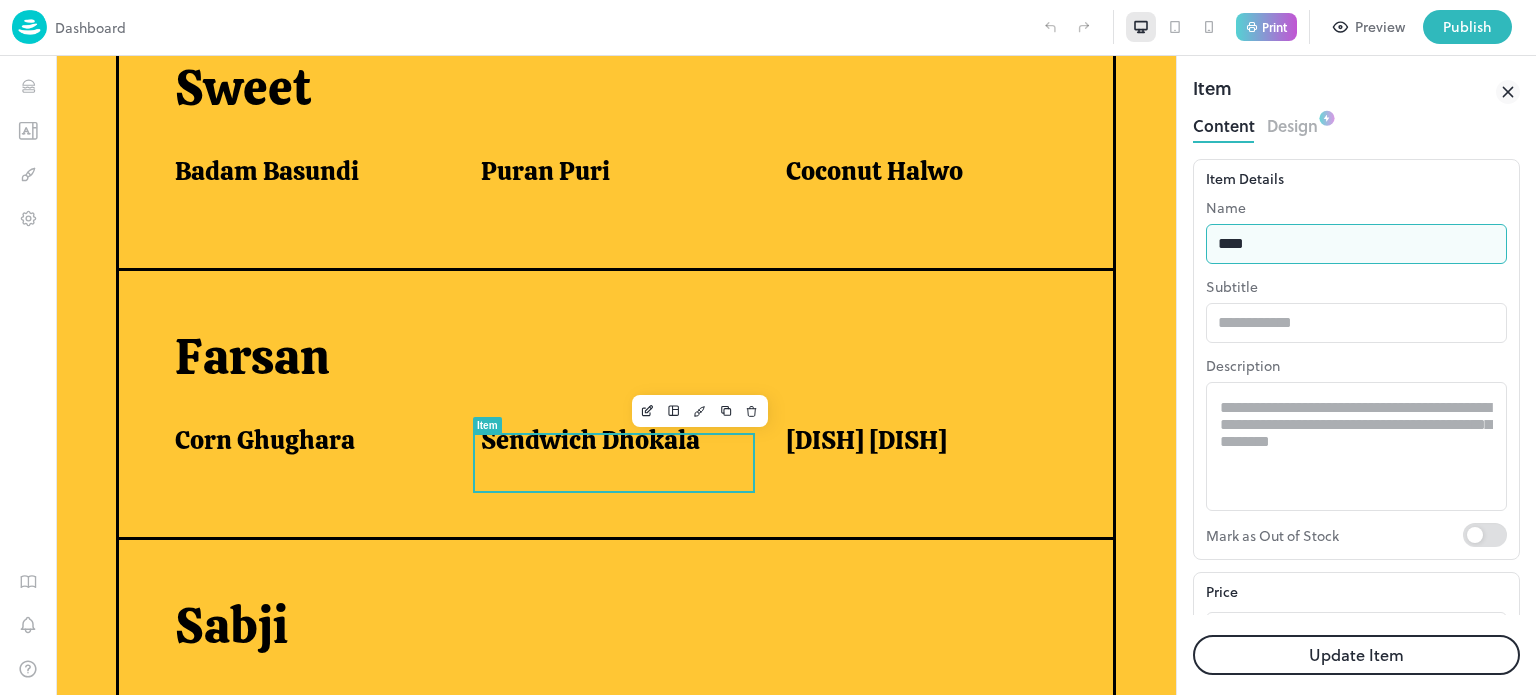 type on "**********" 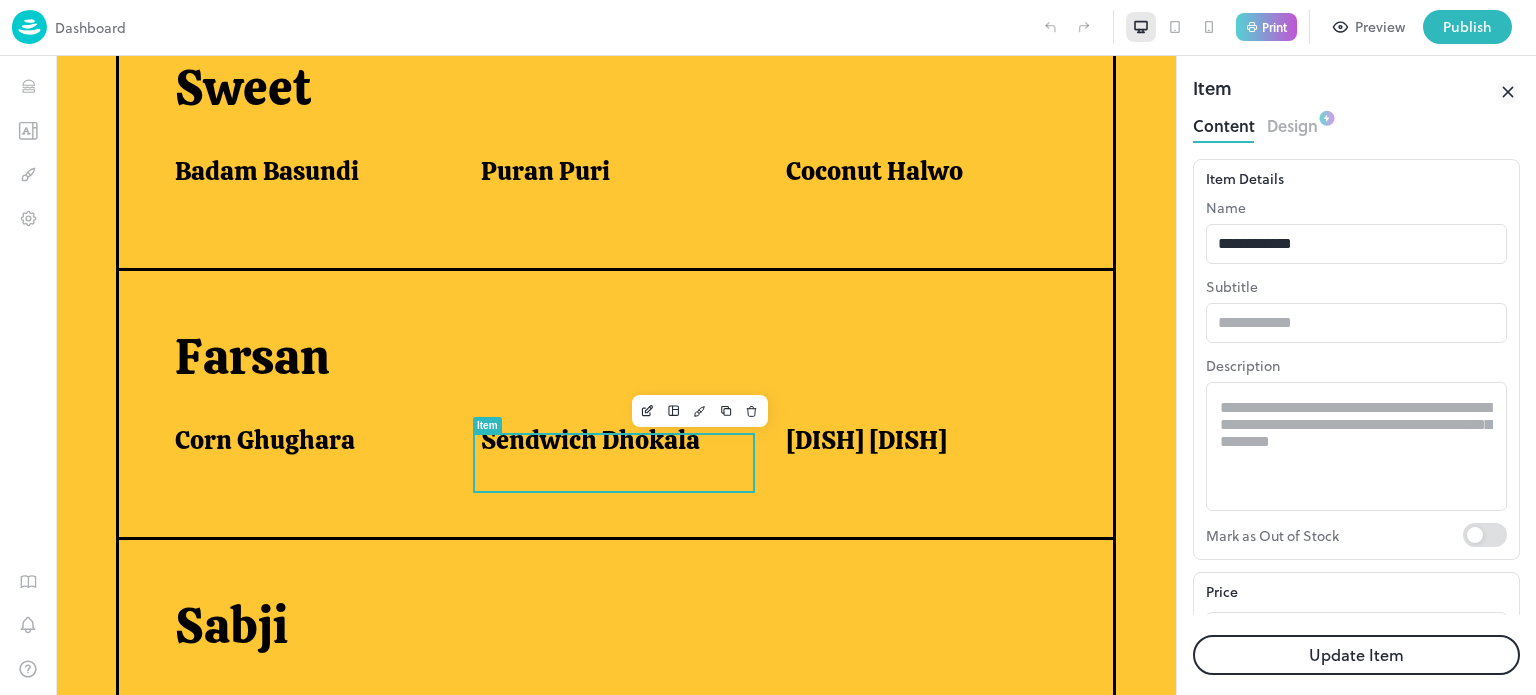 click on "Update Item" at bounding box center (1356, 655) 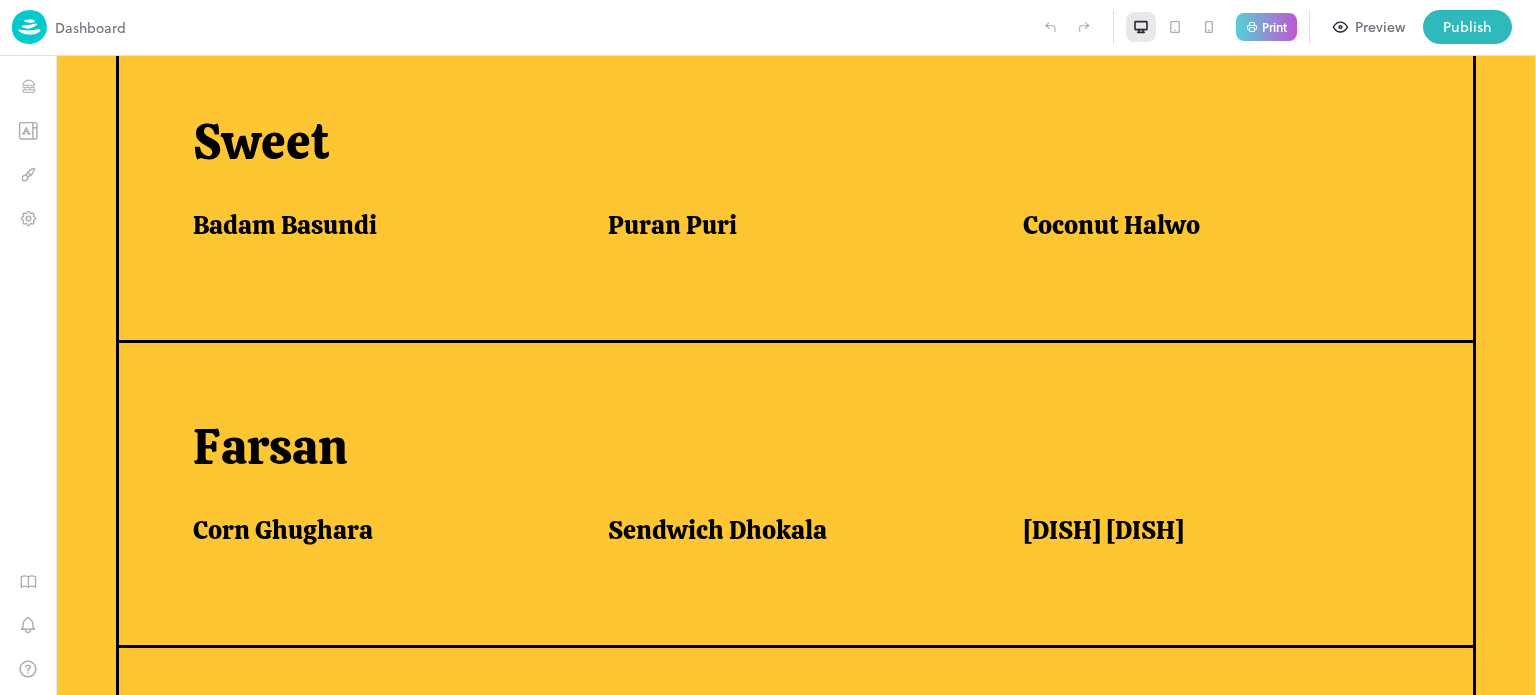 scroll, scrollTop: 924, scrollLeft: 0, axis: vertical 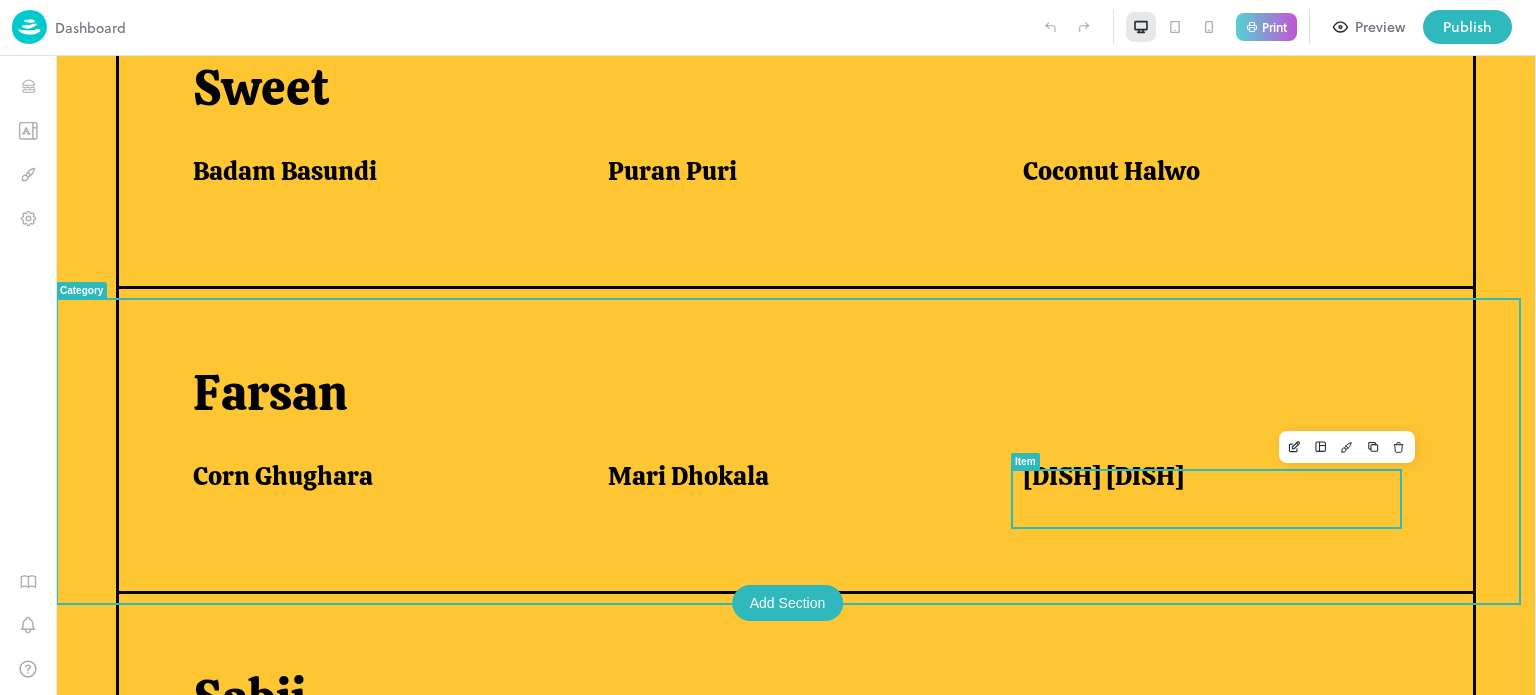 click on "[DISH] [DISH]" at bounding box center (1206, 476) 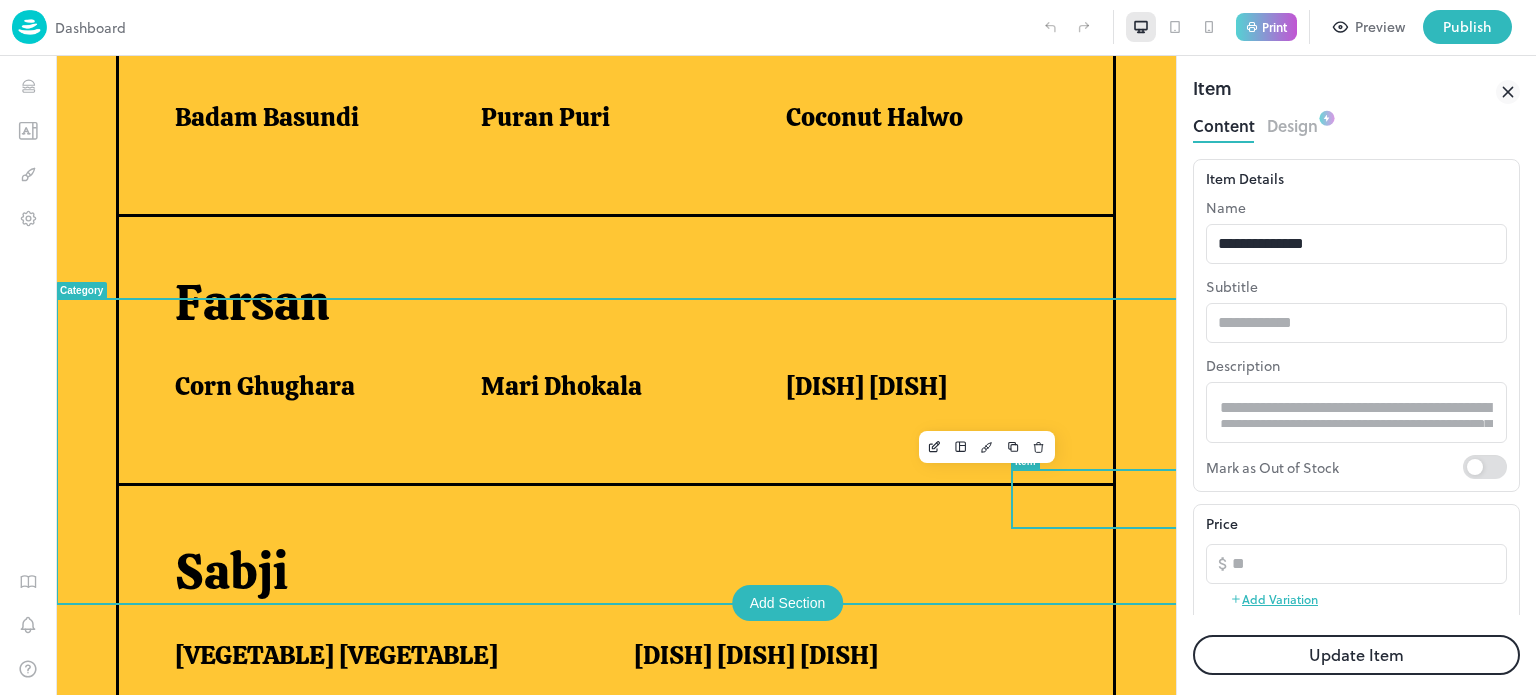 scroll, scrollTop: 914, scrollLeft: 0, axis: vertical 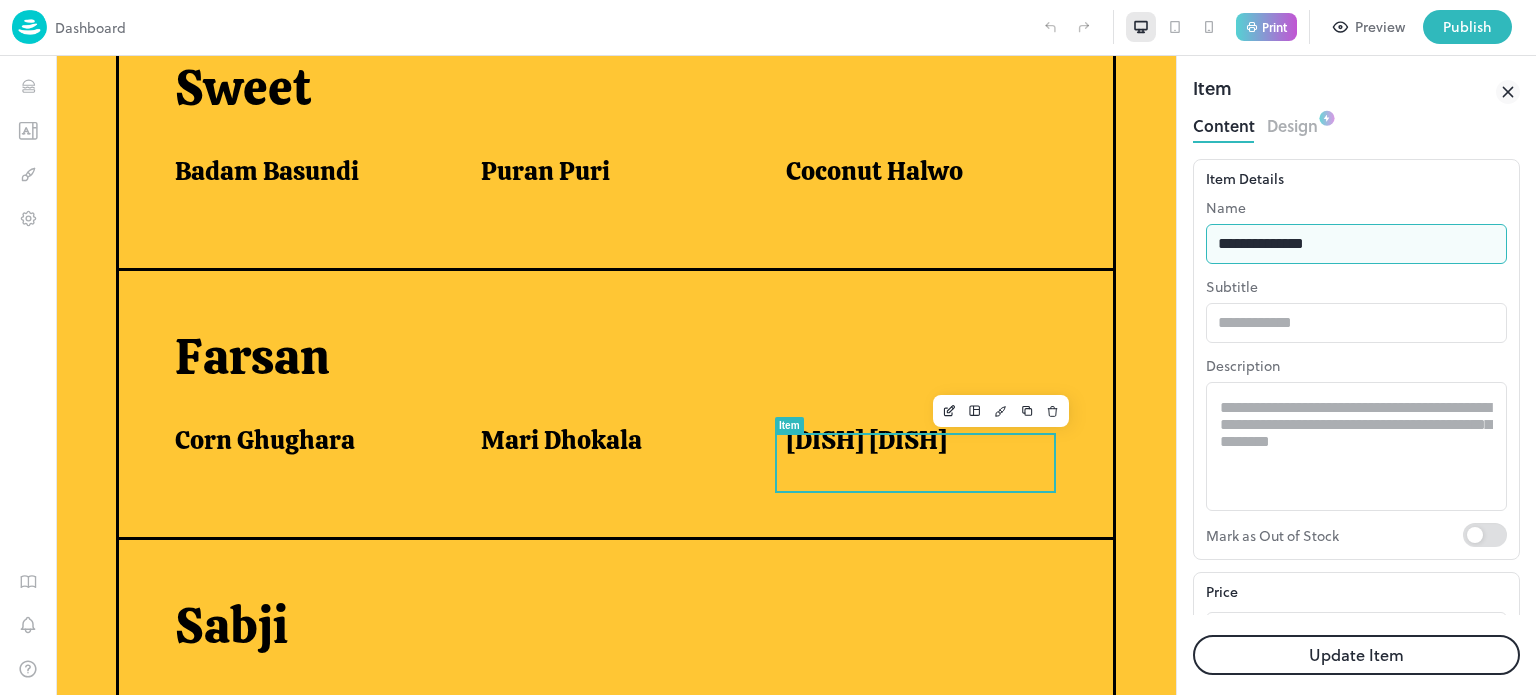 click on "**********" at bounding box center (1356, 244) 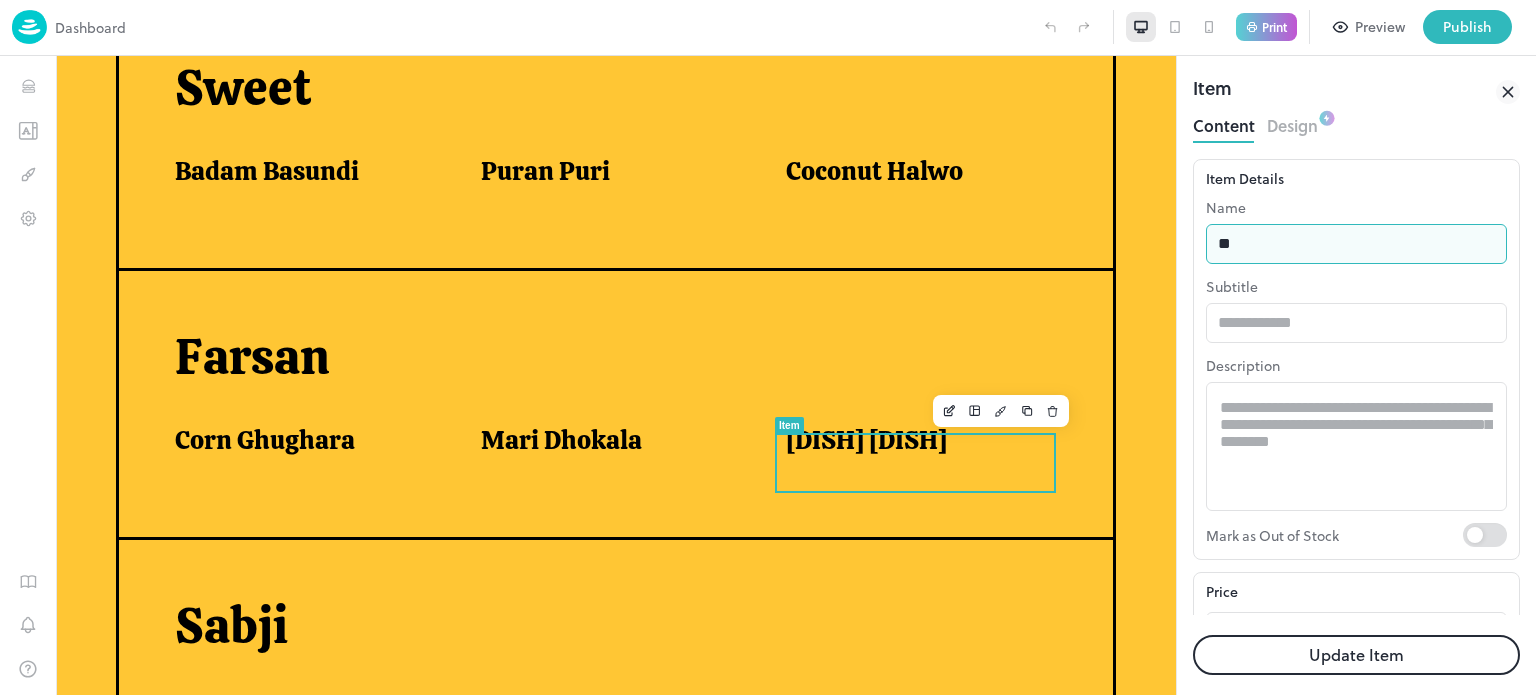 type on "*" 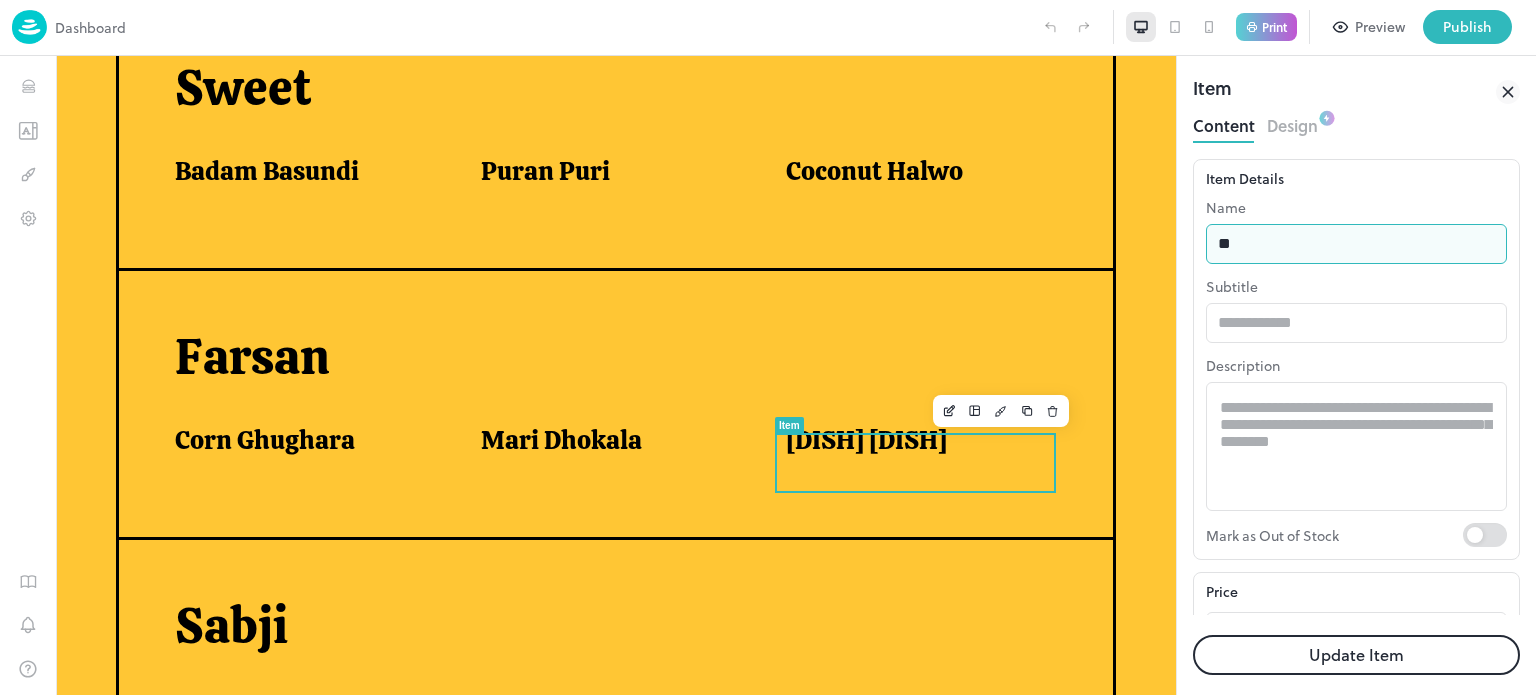 type on "**********" 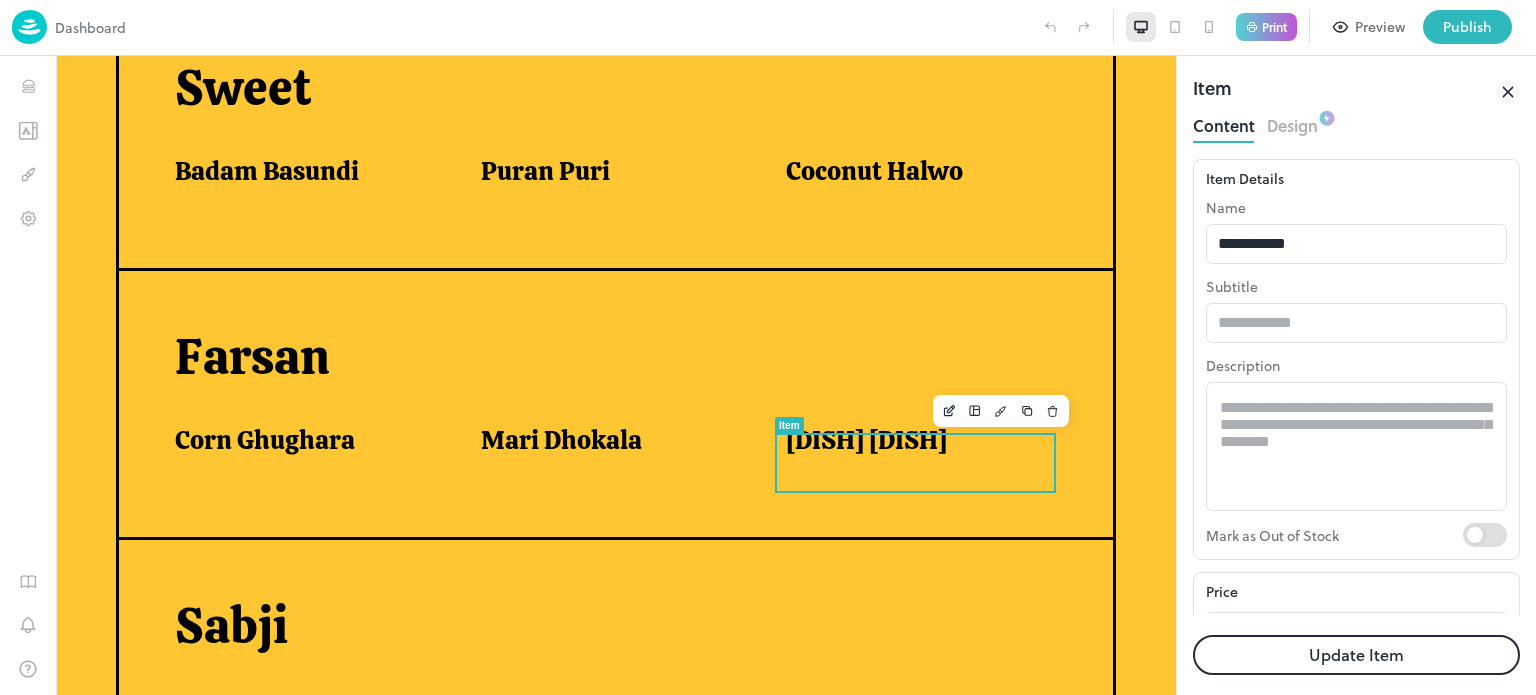click on "Update Item" at bounding box center [1356, 655] 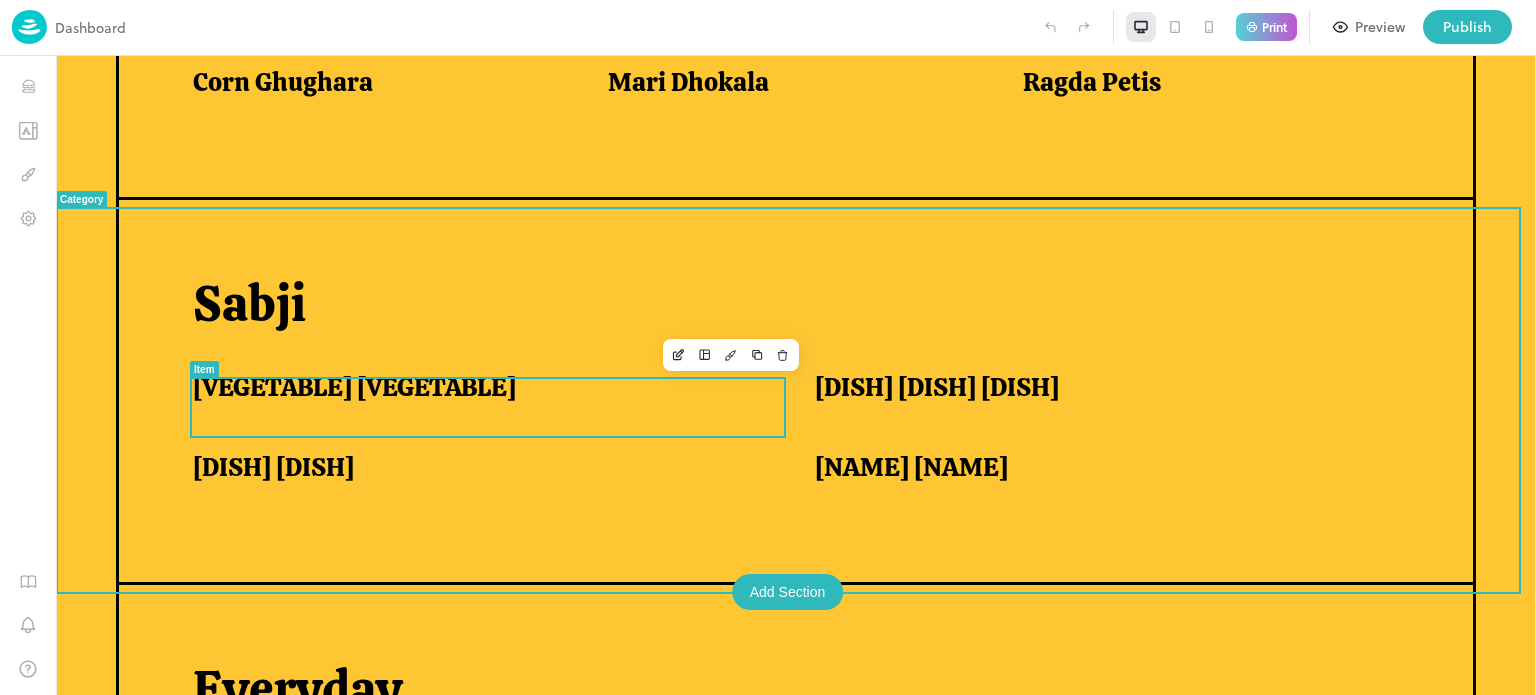 click on "[VEGETABLE] [VEGETABLE]" at bounding box center [354, 387] 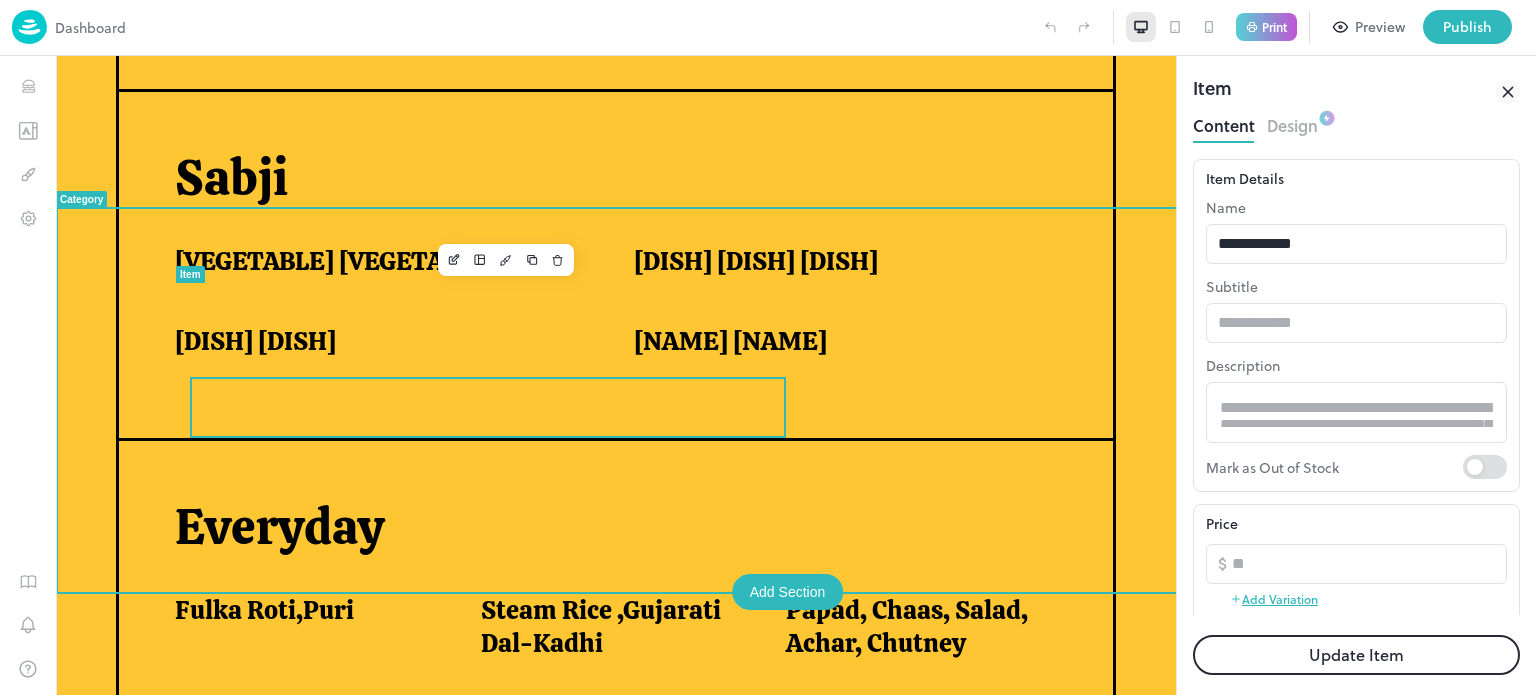 scroll, scrollTop: 0, scrollLeft: 0, axis: both 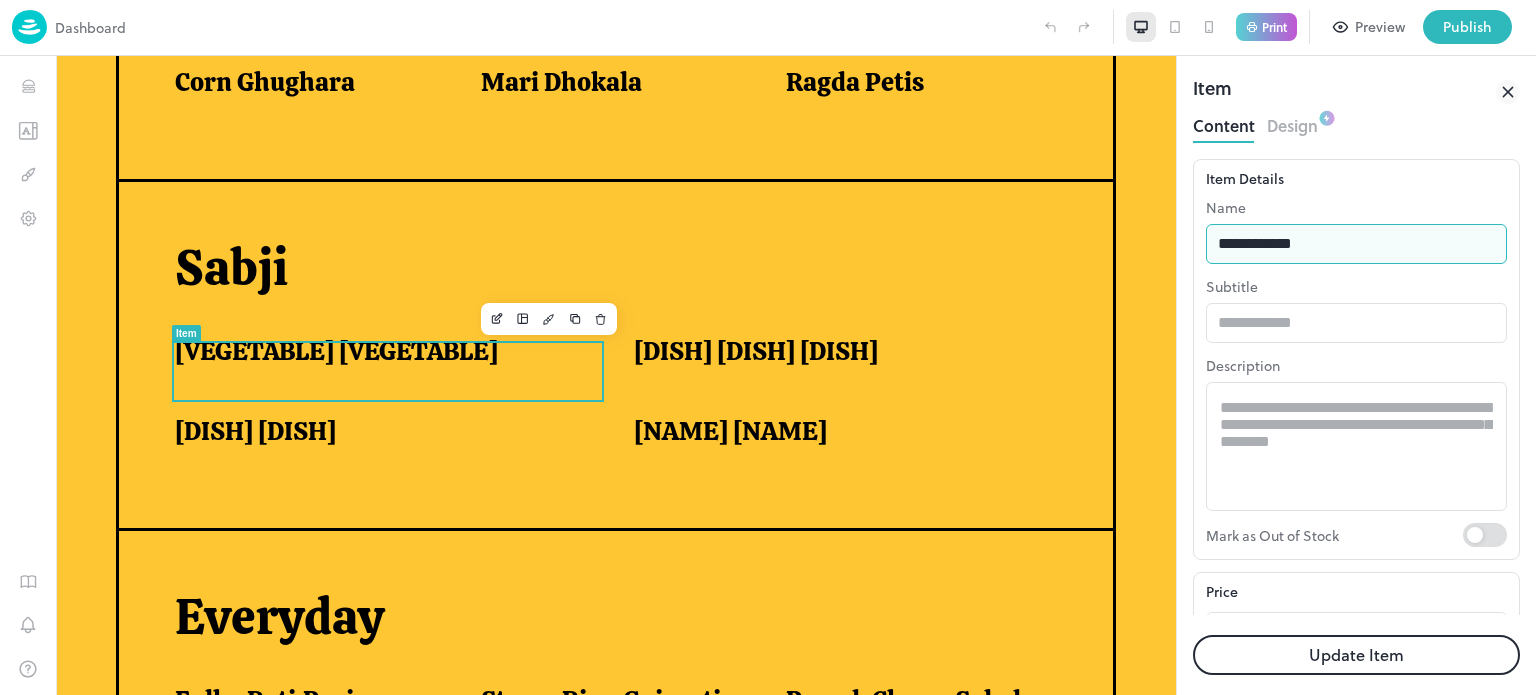 click on "**********" at bounding box center [1356, 244] 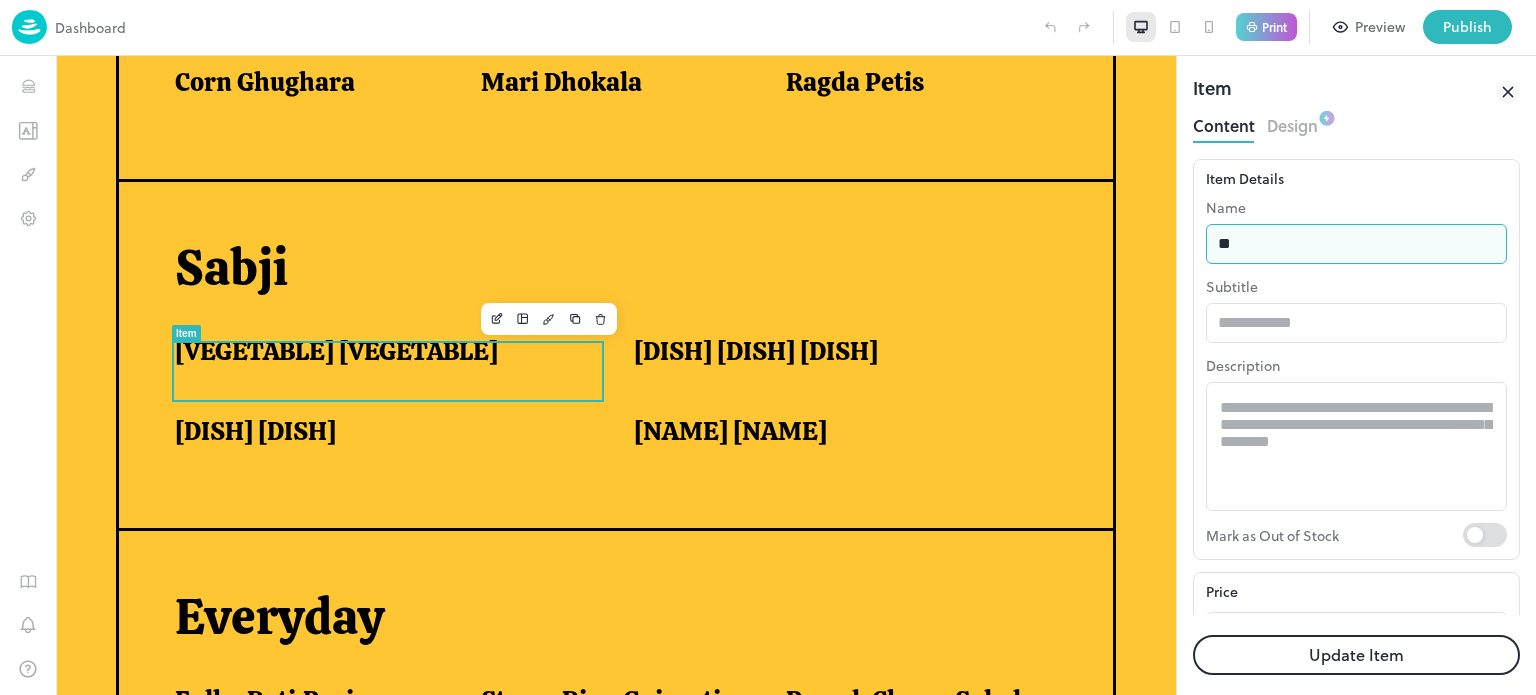 type on "*" 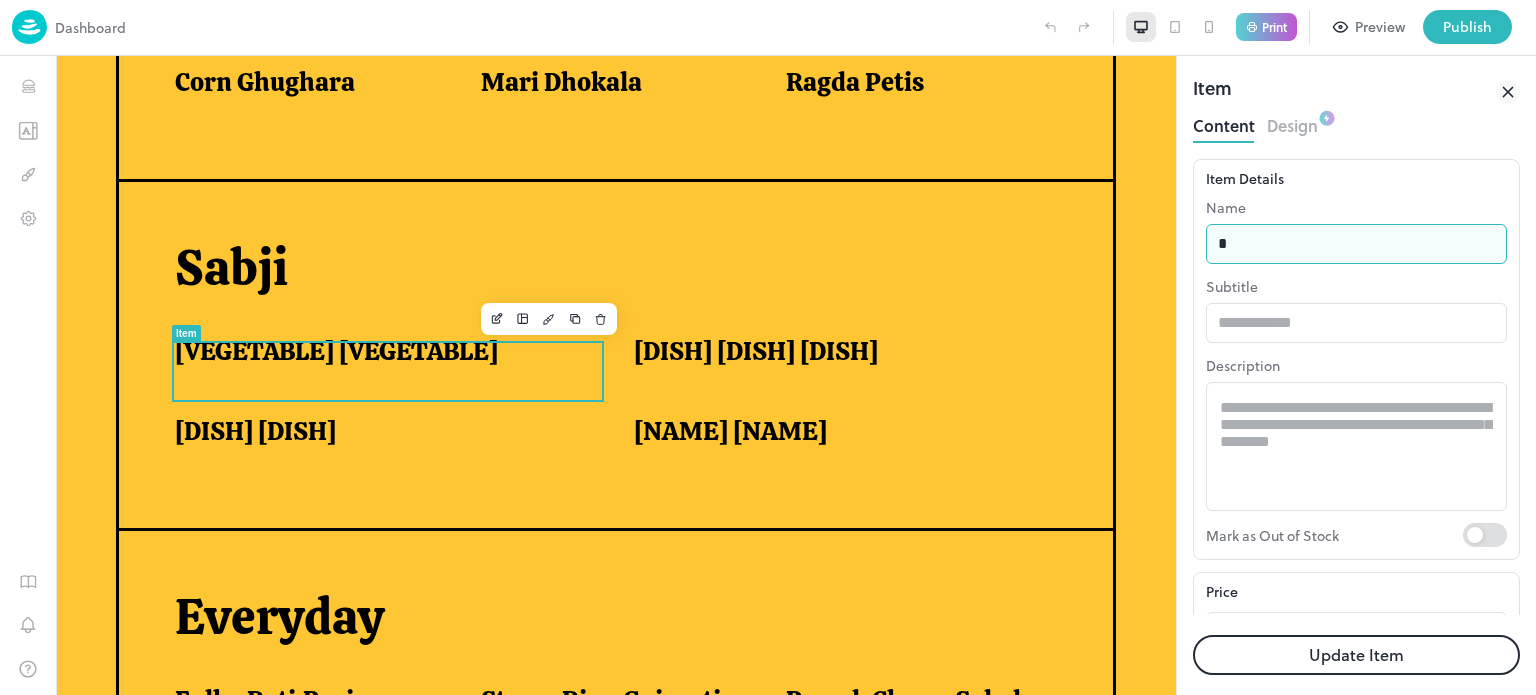 type on "**********" 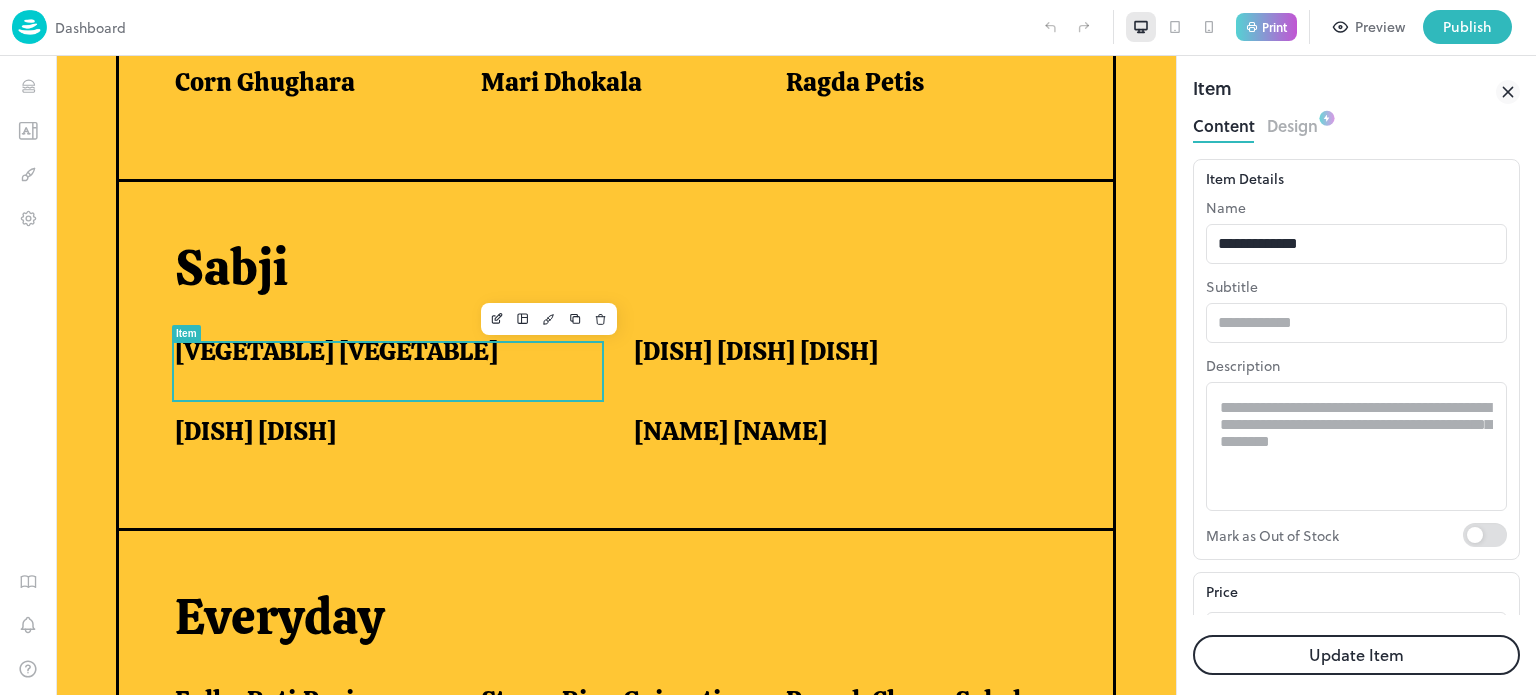 click on "Update Item" at bounding box center [1356, 655] 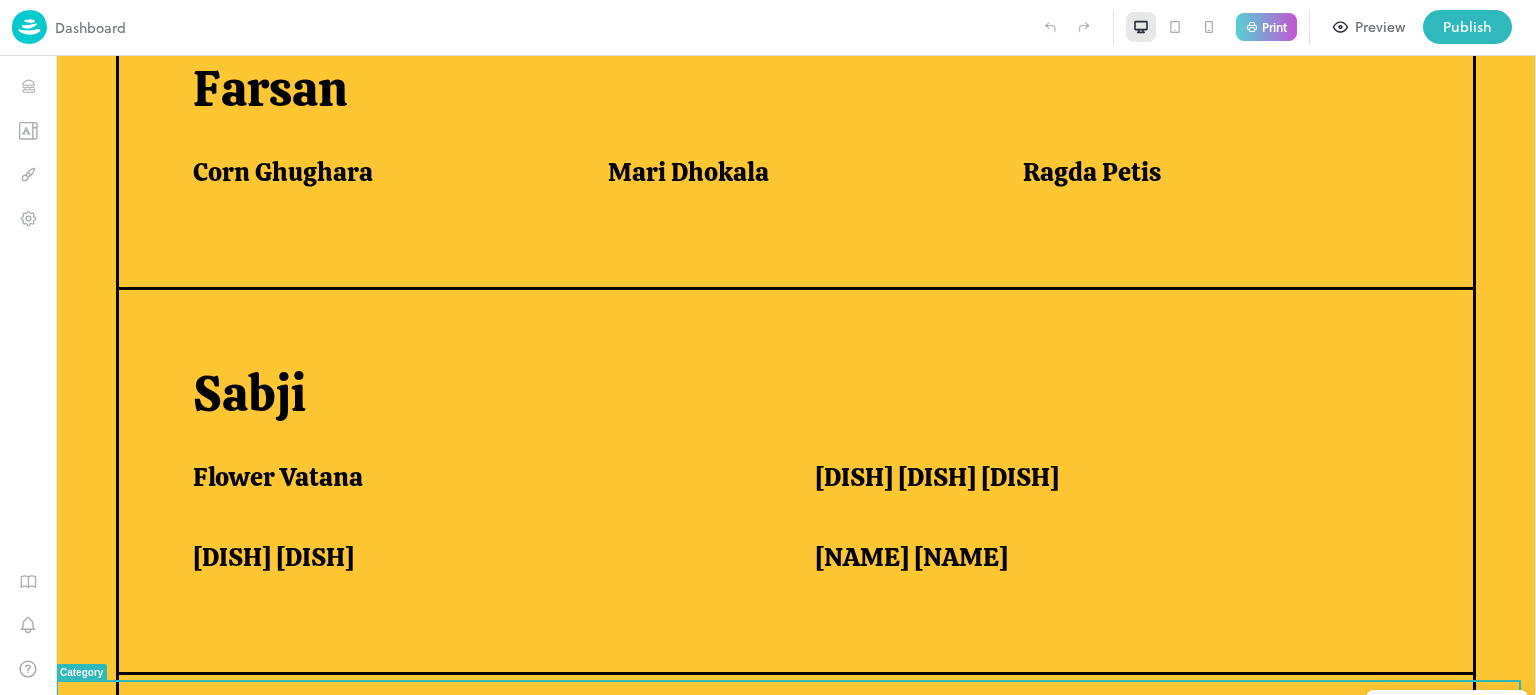 scroll, scrollTop: 1318, scrollLeft: 0, axis: vertical 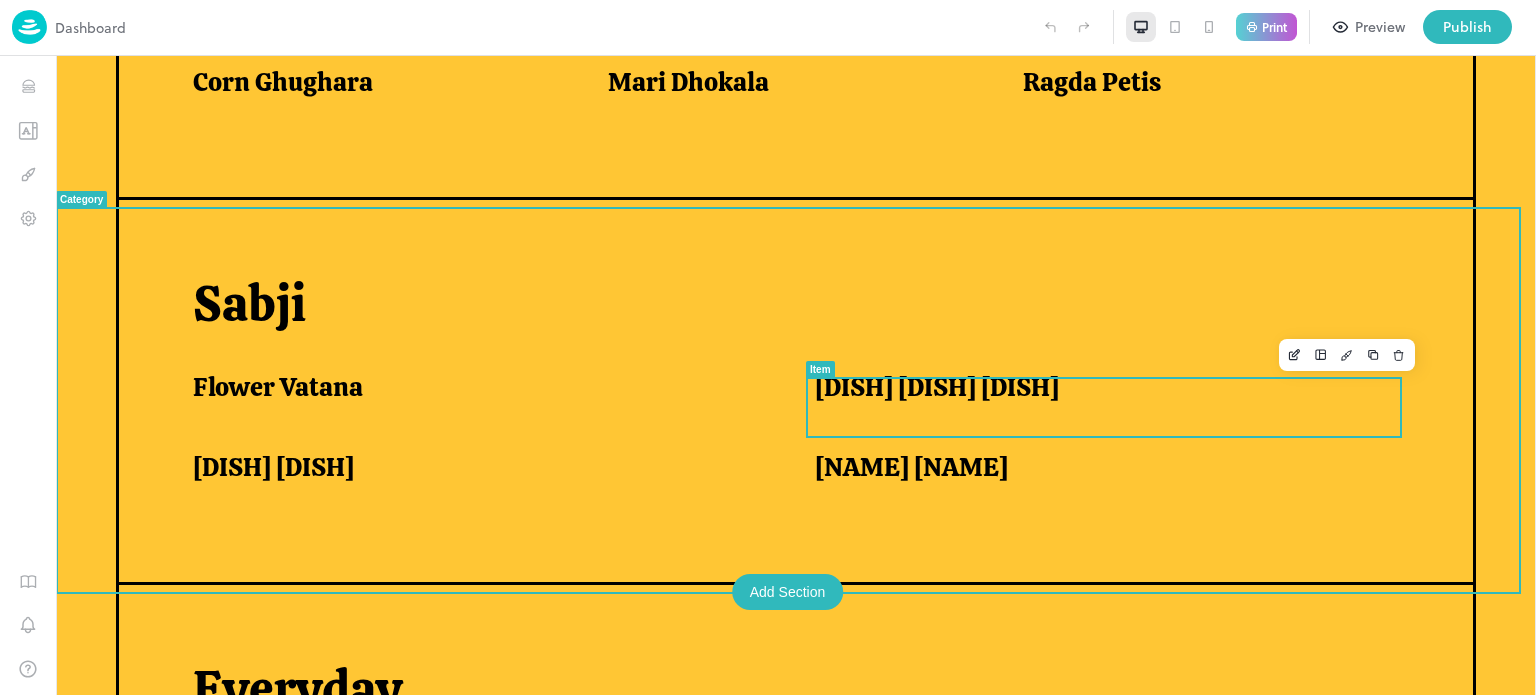 click on "[DISH] [DISH] [DISH]" at bounding box center (1101, 392) 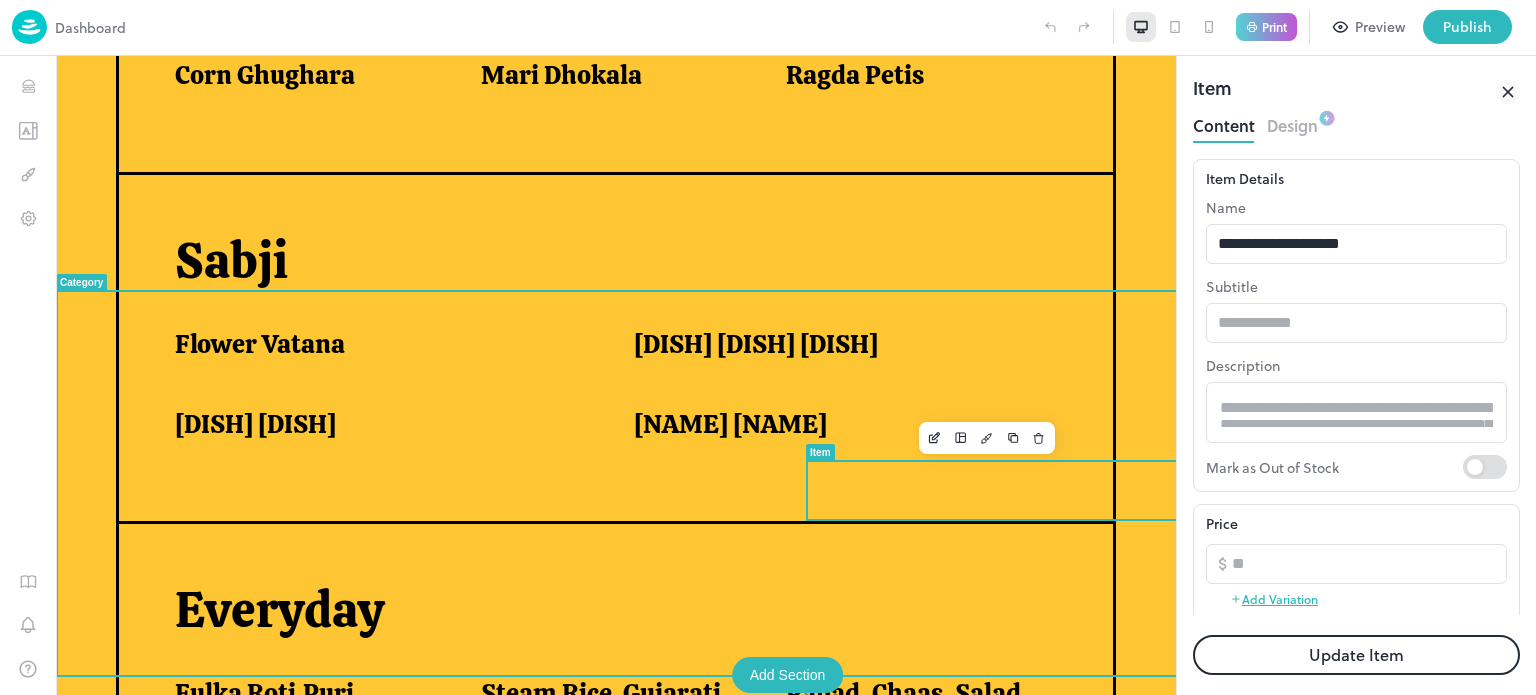 scroll, scrollTop: 0, scrollLeft: 0, axis: both 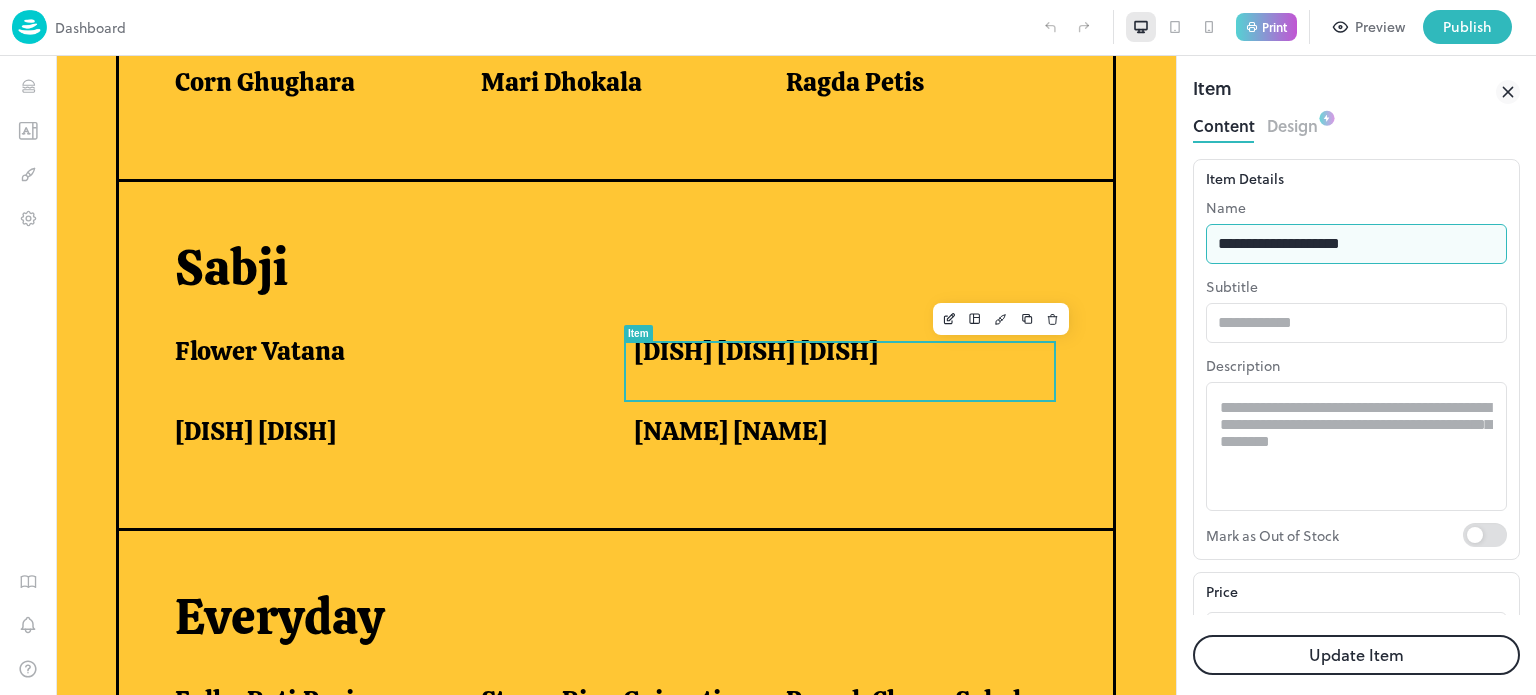 click on "**********" at bounding box center [1356, 244] 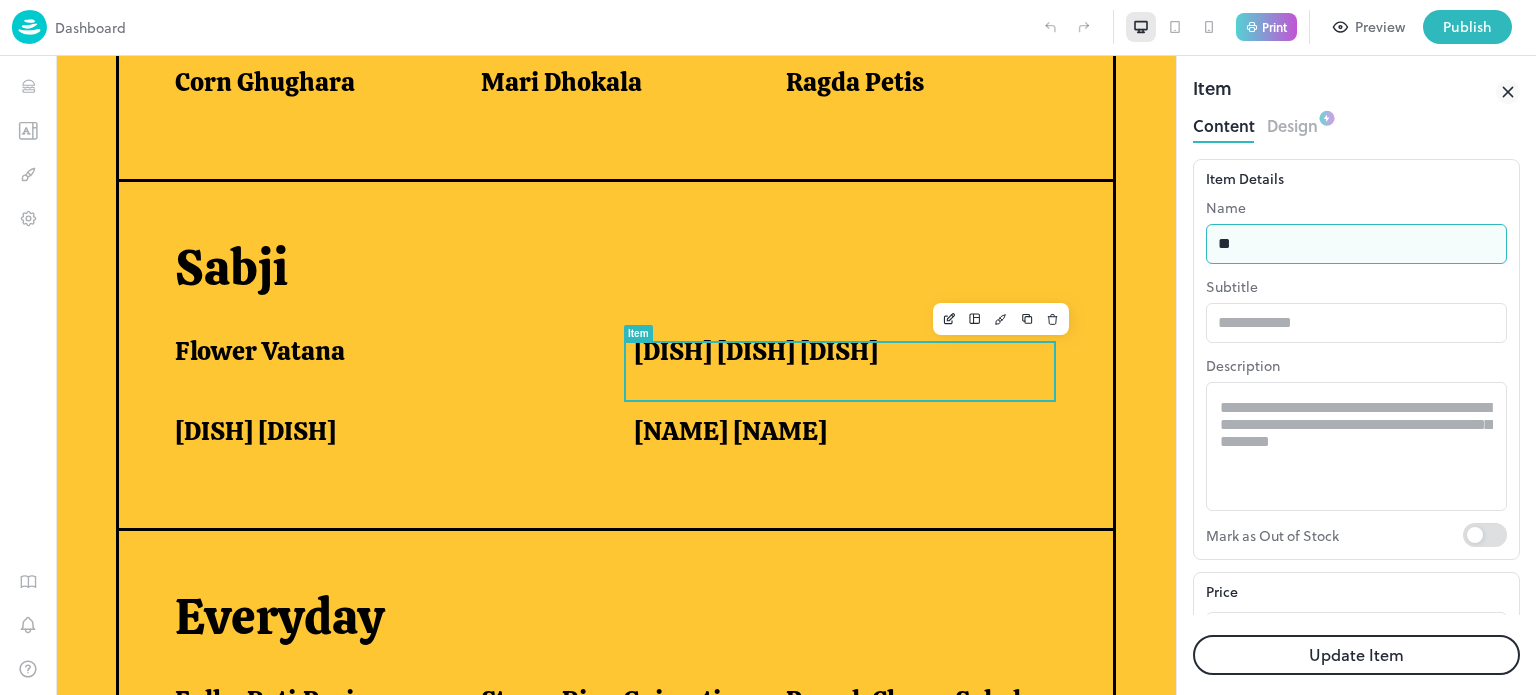 type on "*" 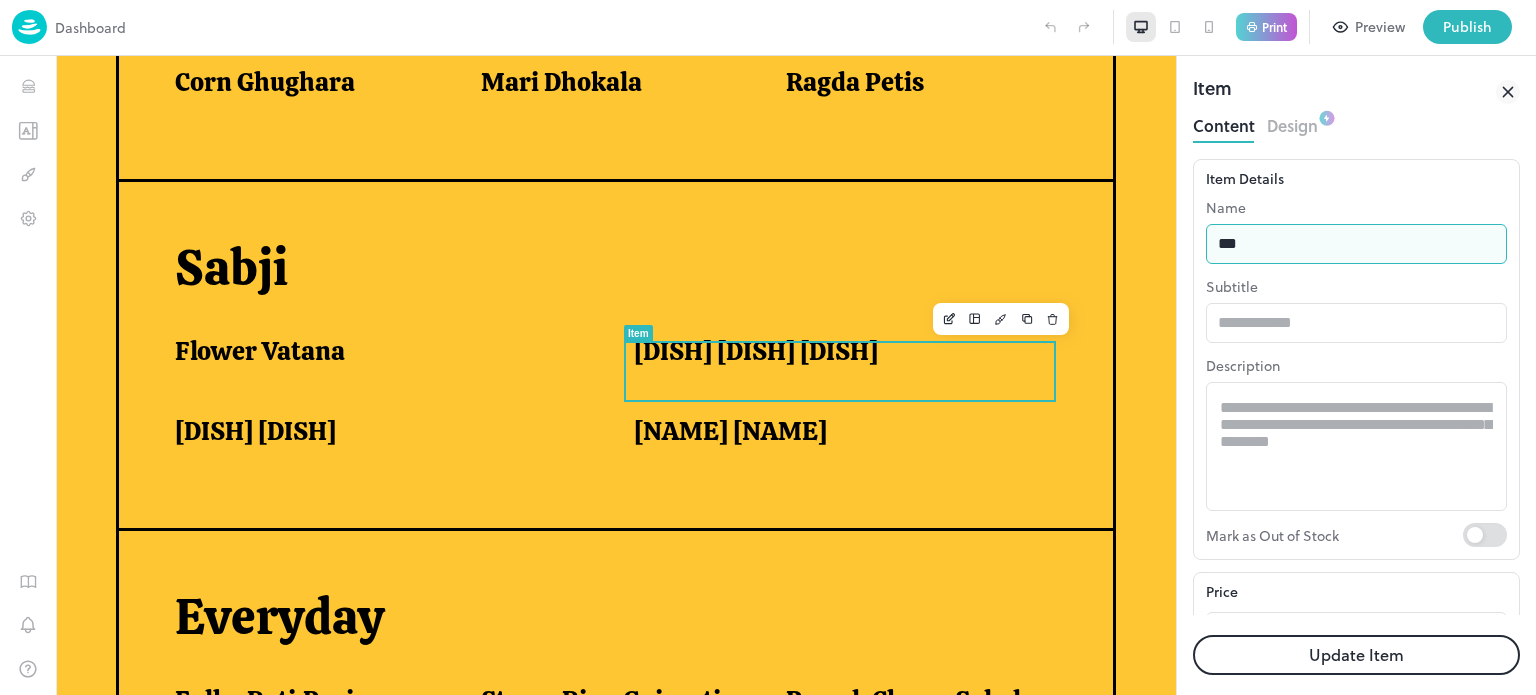 type on "**********" 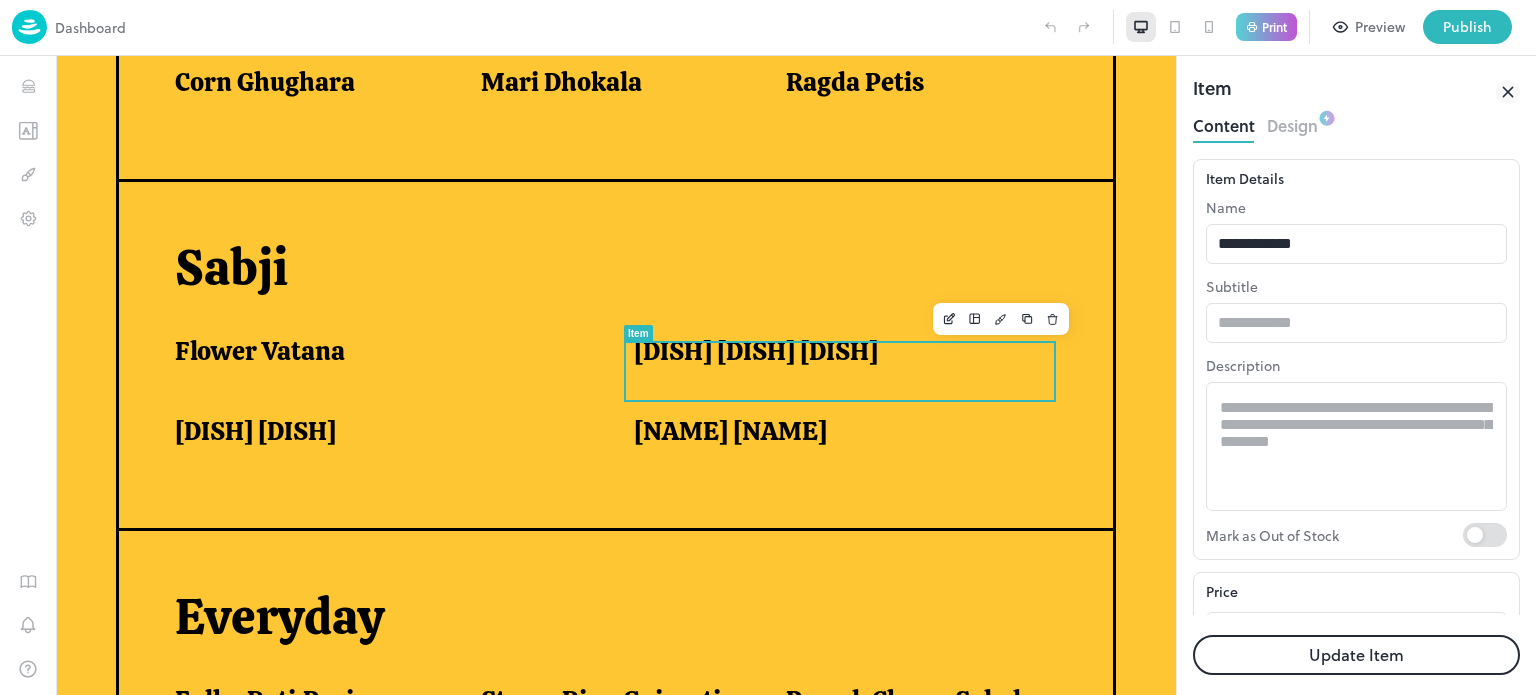 click on "Update Item" at bounding box center [1356, 655] 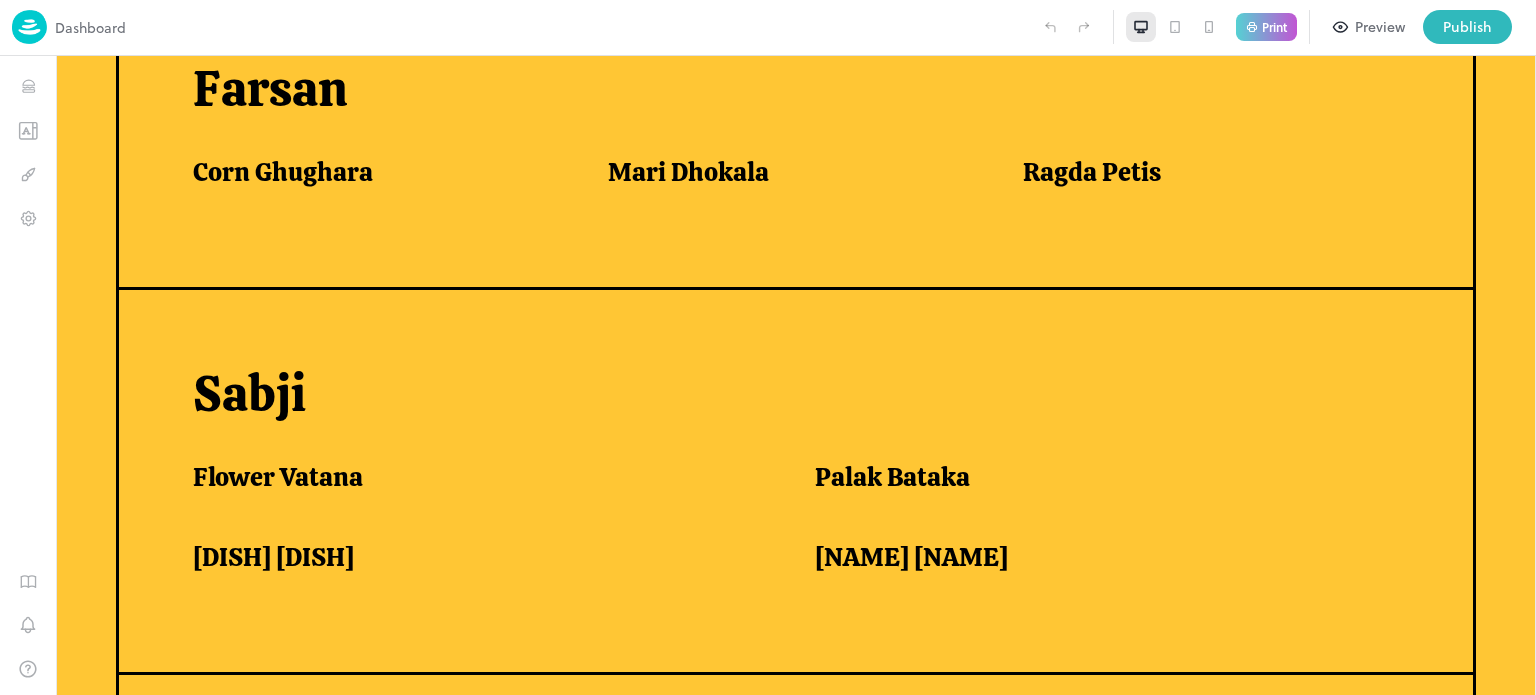 scroll, scrollTop: 1318, scrollLeft: 0, axis: vertical 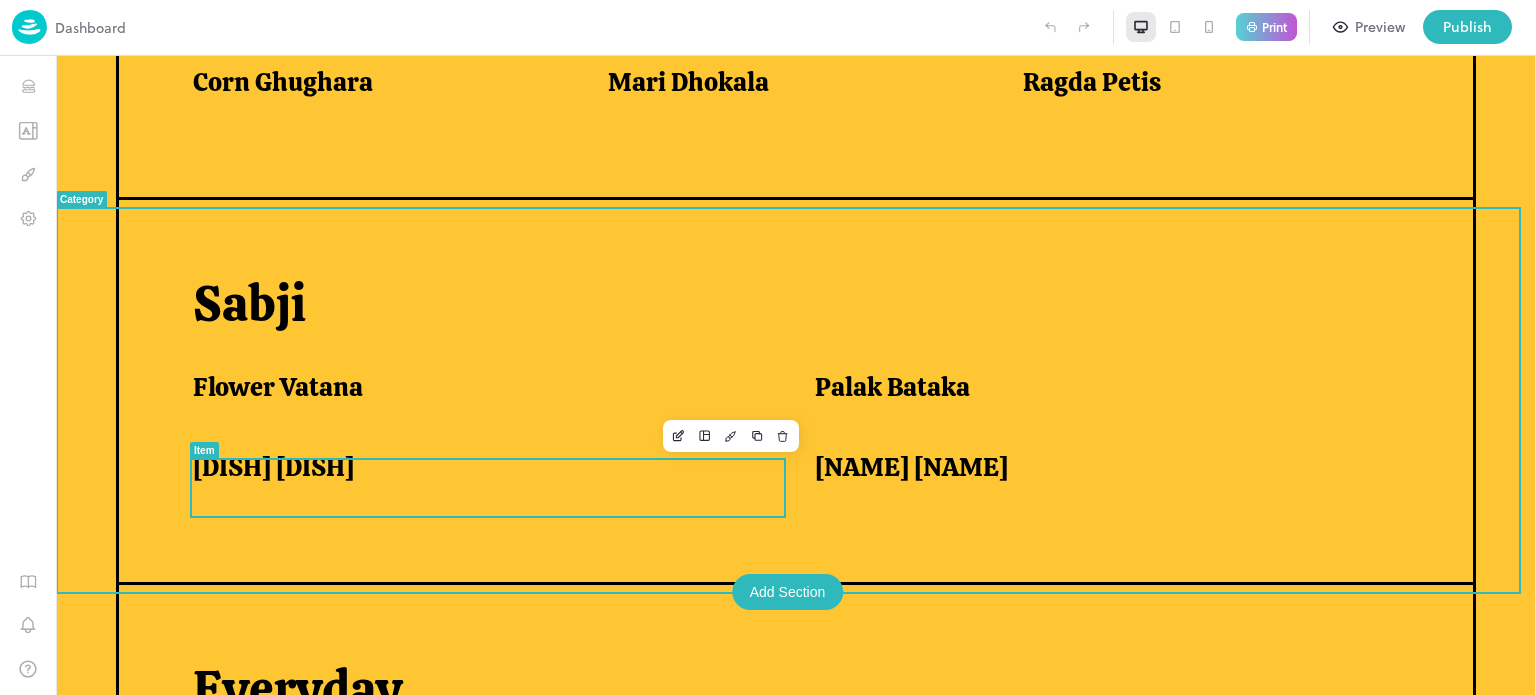 click on "[DISH] [DISH]" at bounding box center [479, 467] 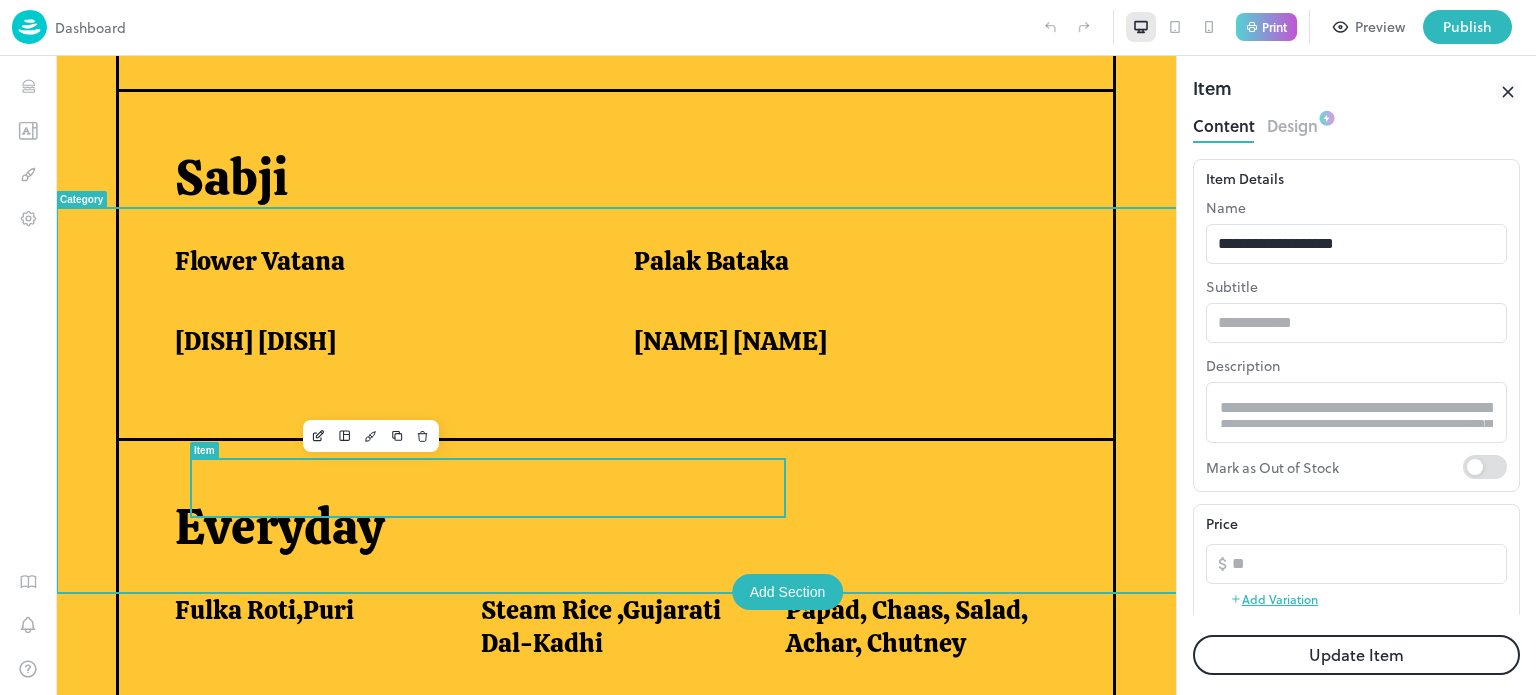 scroll, scrollTop: 1228, scrollLeft: 0, axis: vertical 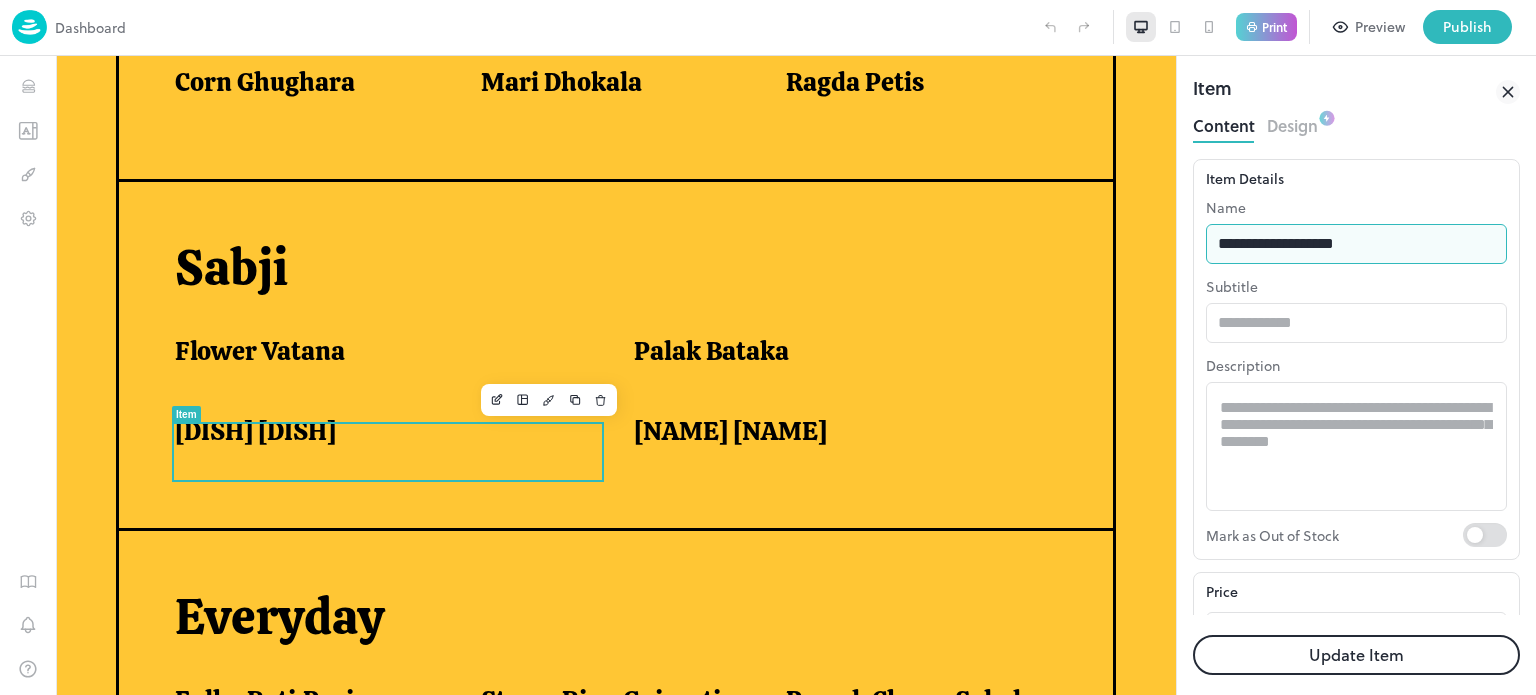 click on "**********" at bounding box center [1356, 244] 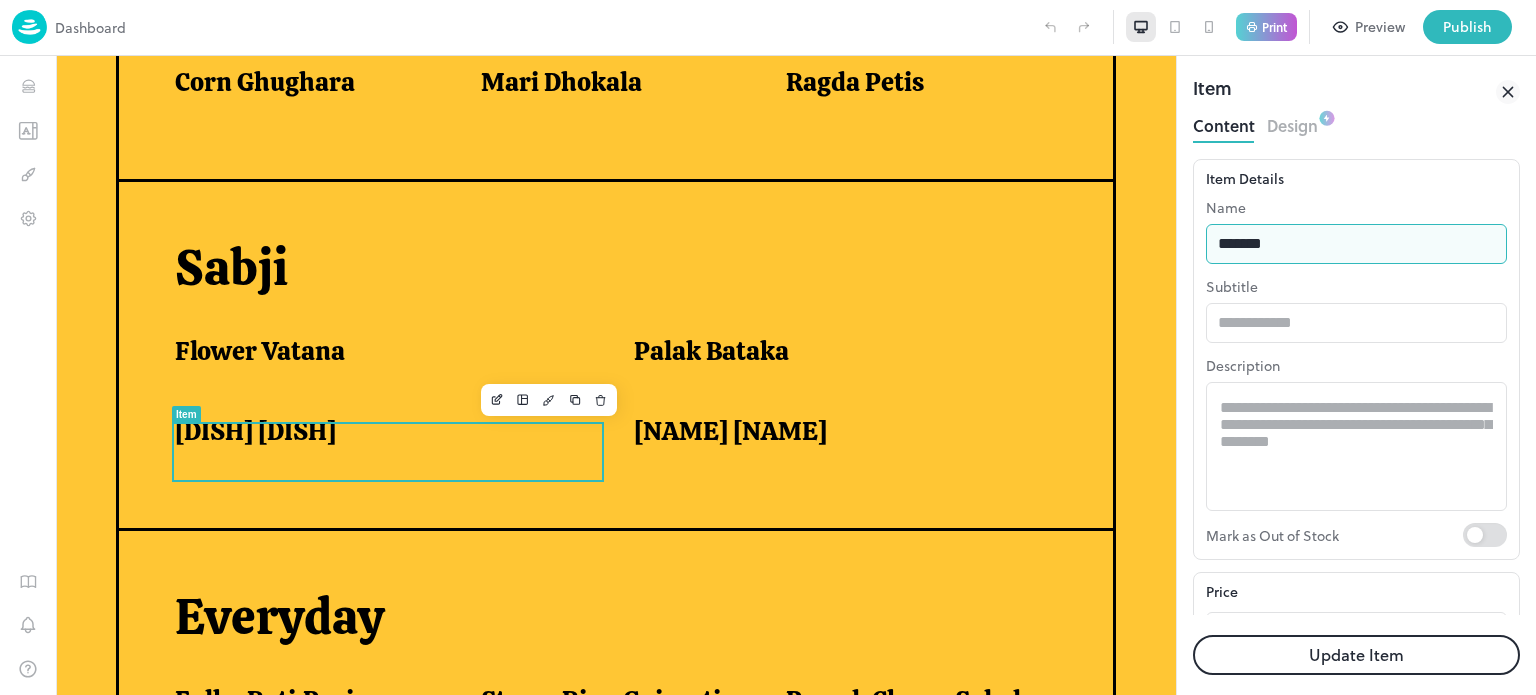 type on "**********" 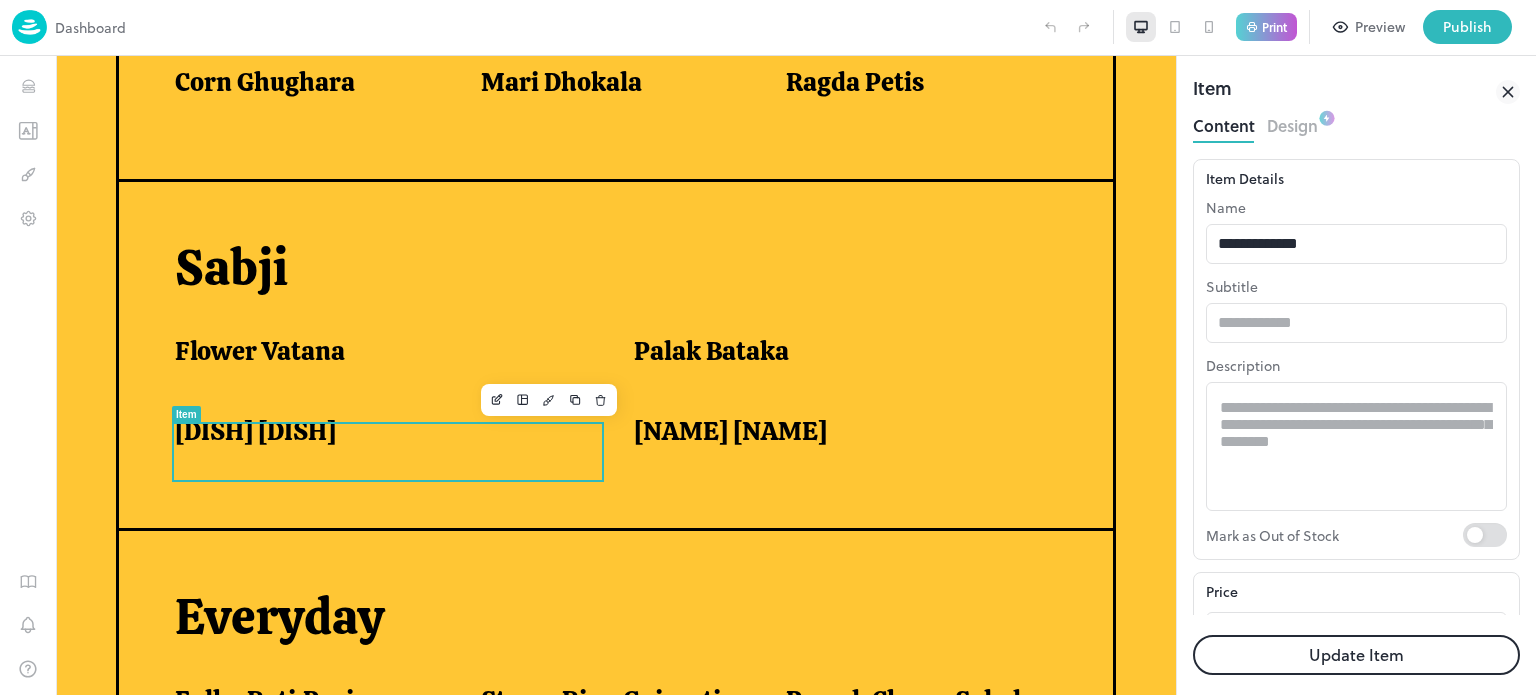 click on "Update Item" at bounding box center [1356, 655] 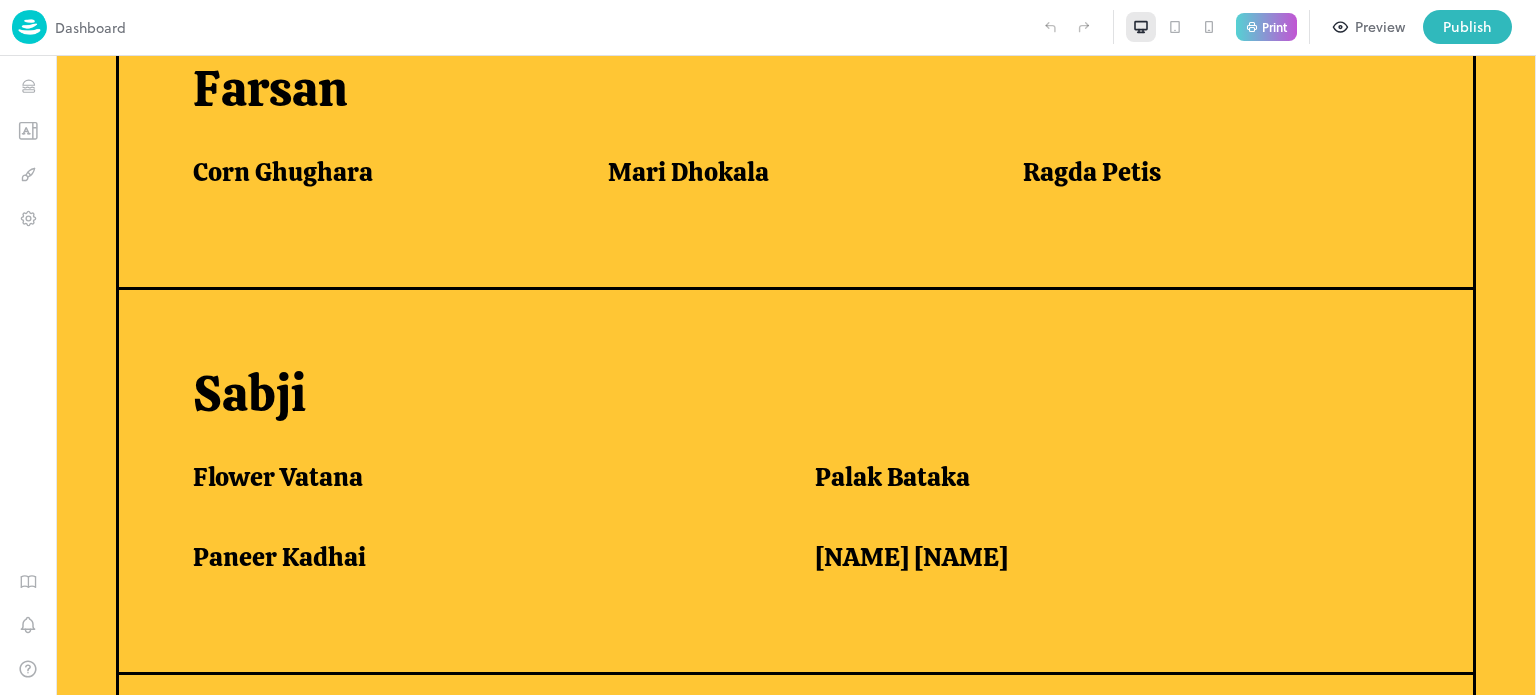 scroll, scrollTop: 1318, scrollLeft: 0, axis: vertical 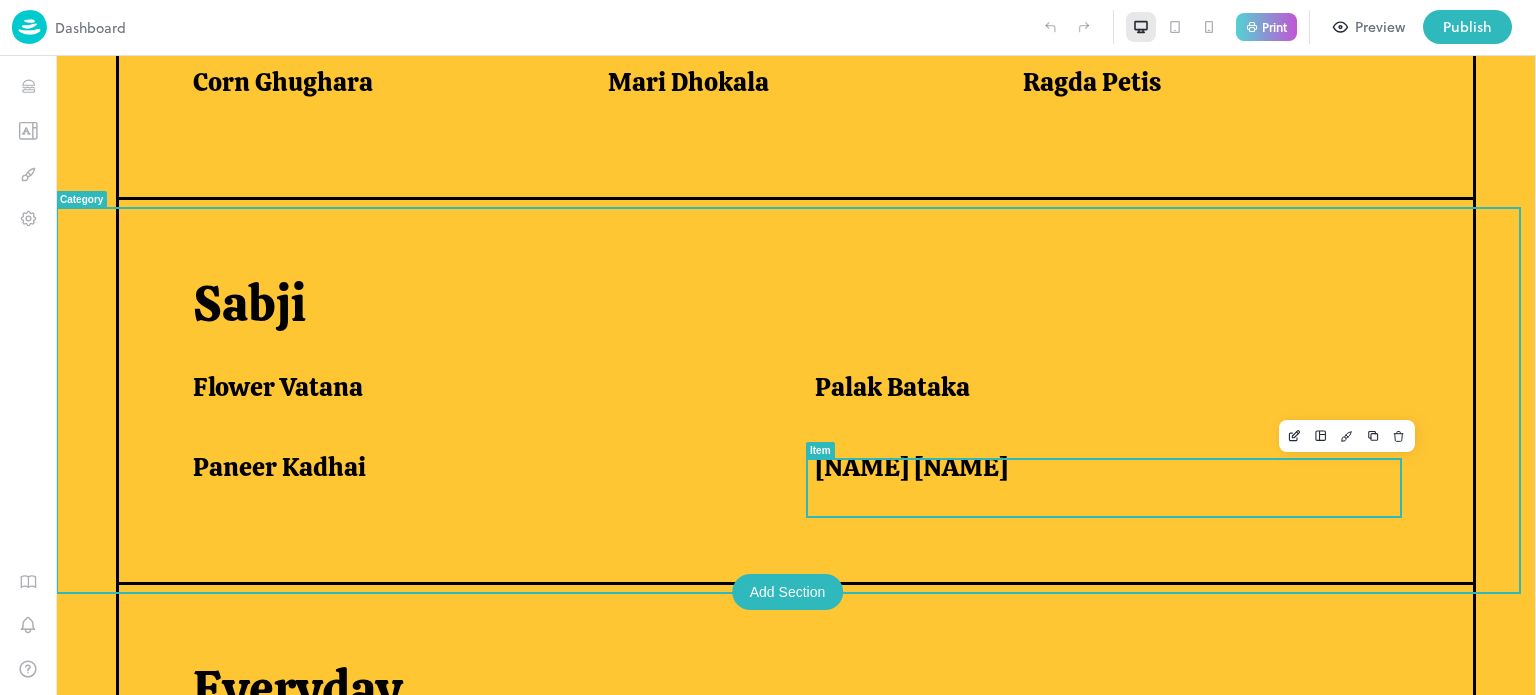 click on "[NAME] [NAME]" at bounding box center [911, 467] 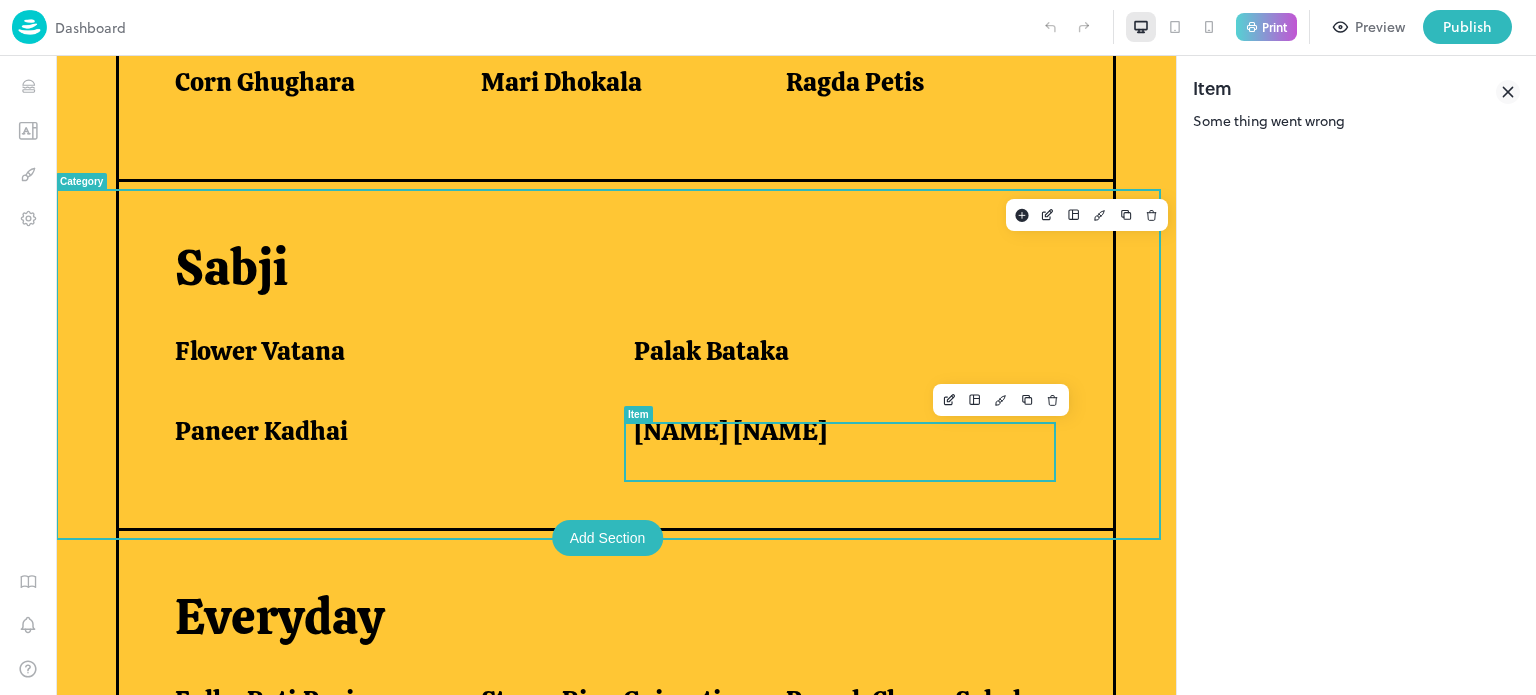 scroll, scrollTop: 1228, scrollLeft: 0, axis: vertical 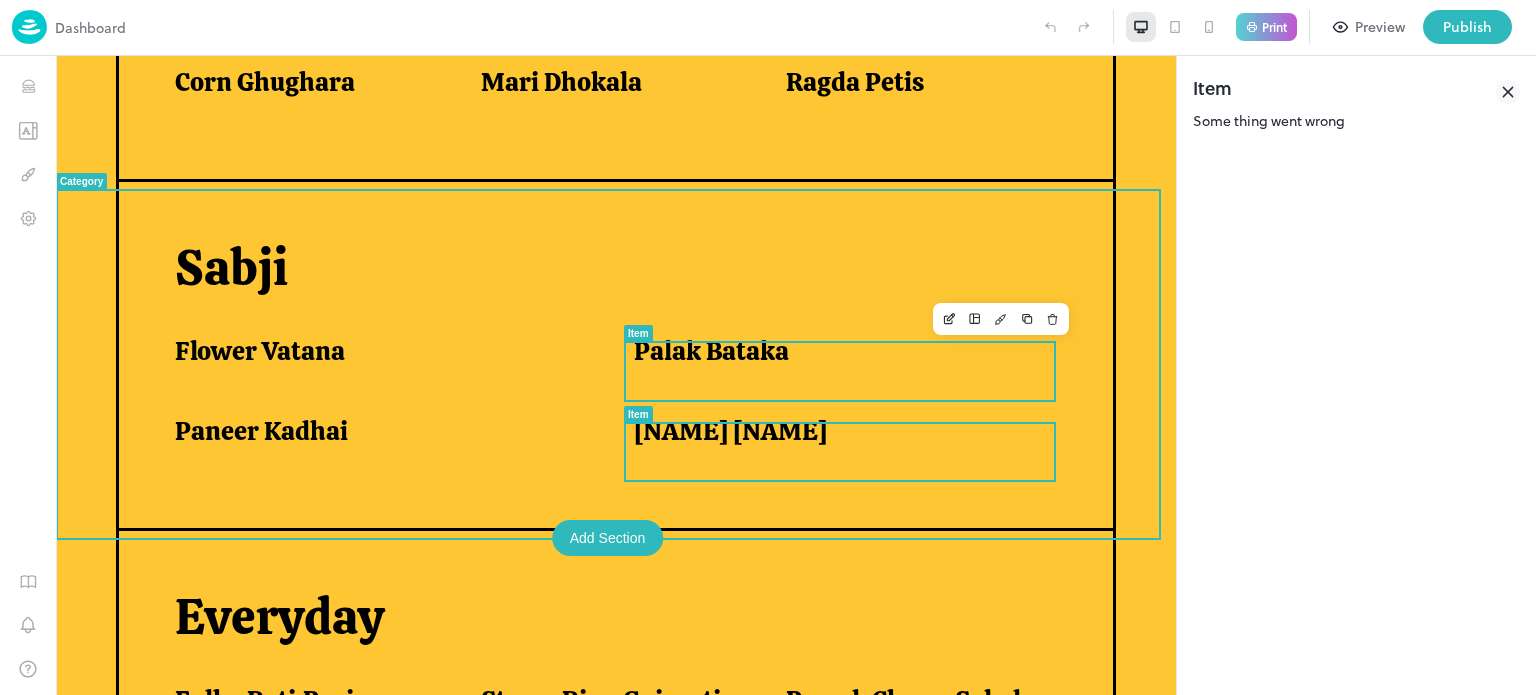 click on "Palak Bataka" at bounding box center [711, 351] 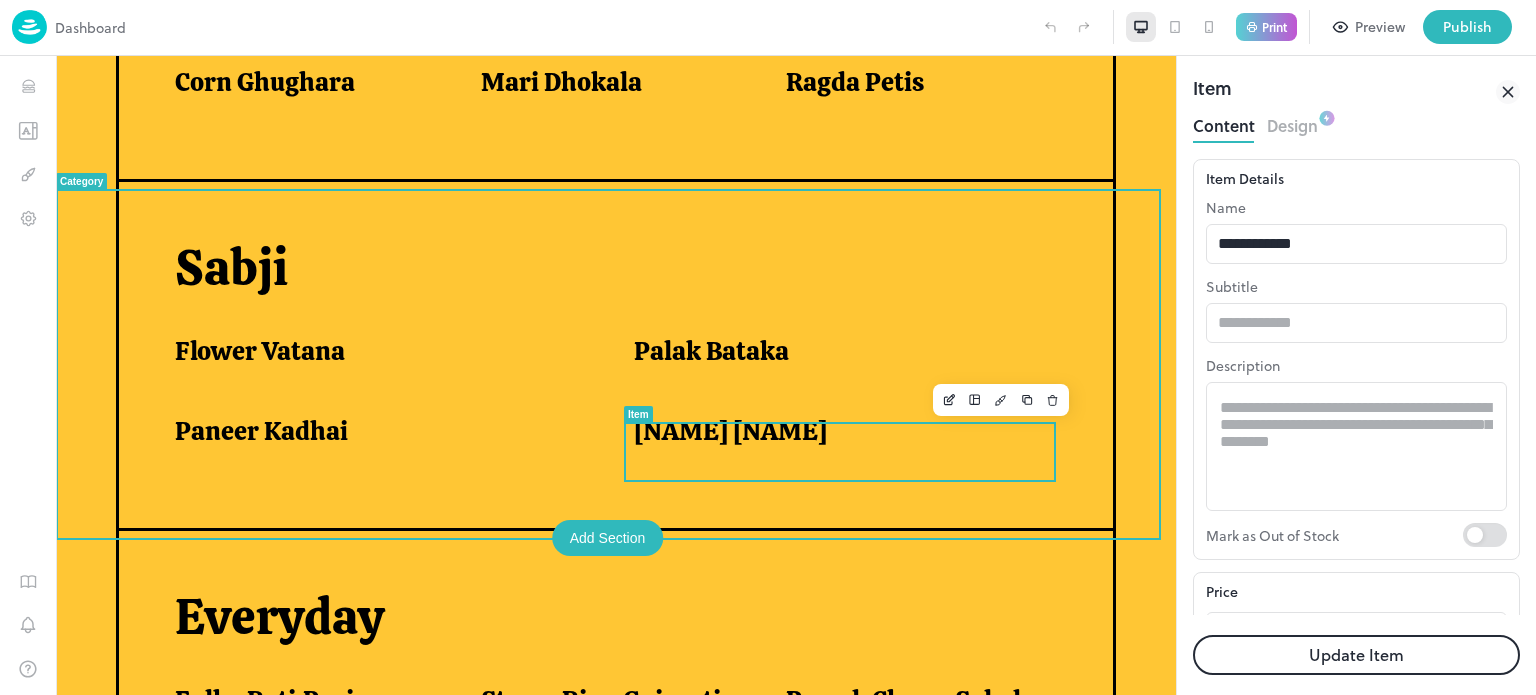 click on "[NAME] [NAME]" at bounding box center (730, 431) 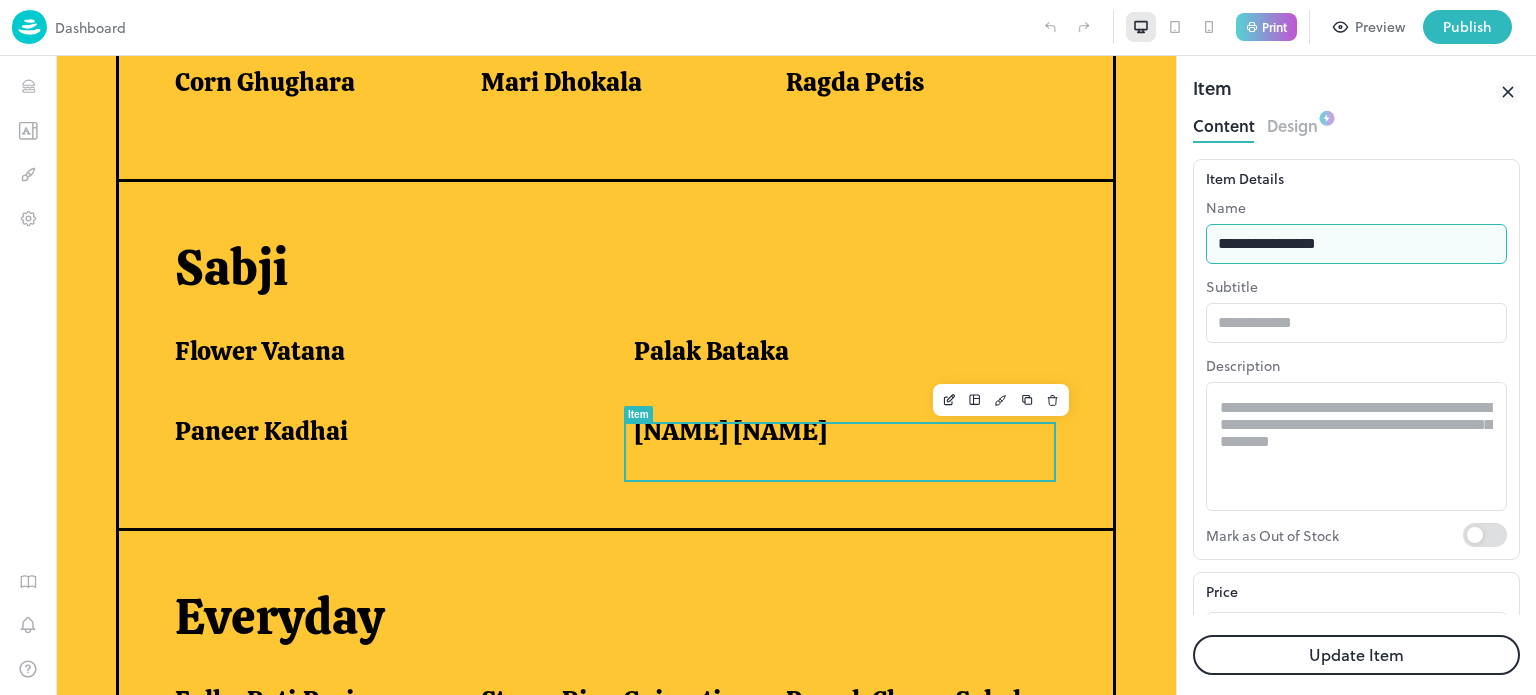 click on "**********" at bounding box center (1356, 244) 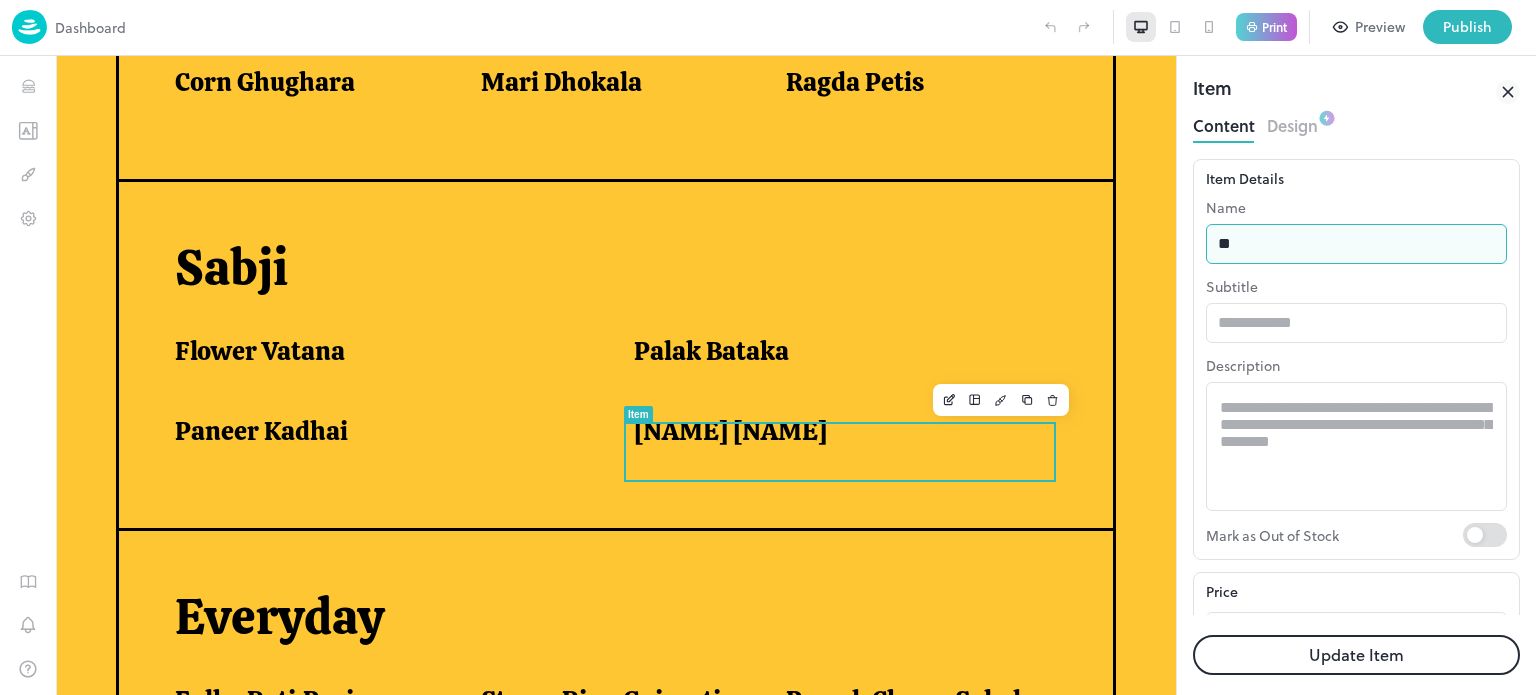 type on "*" 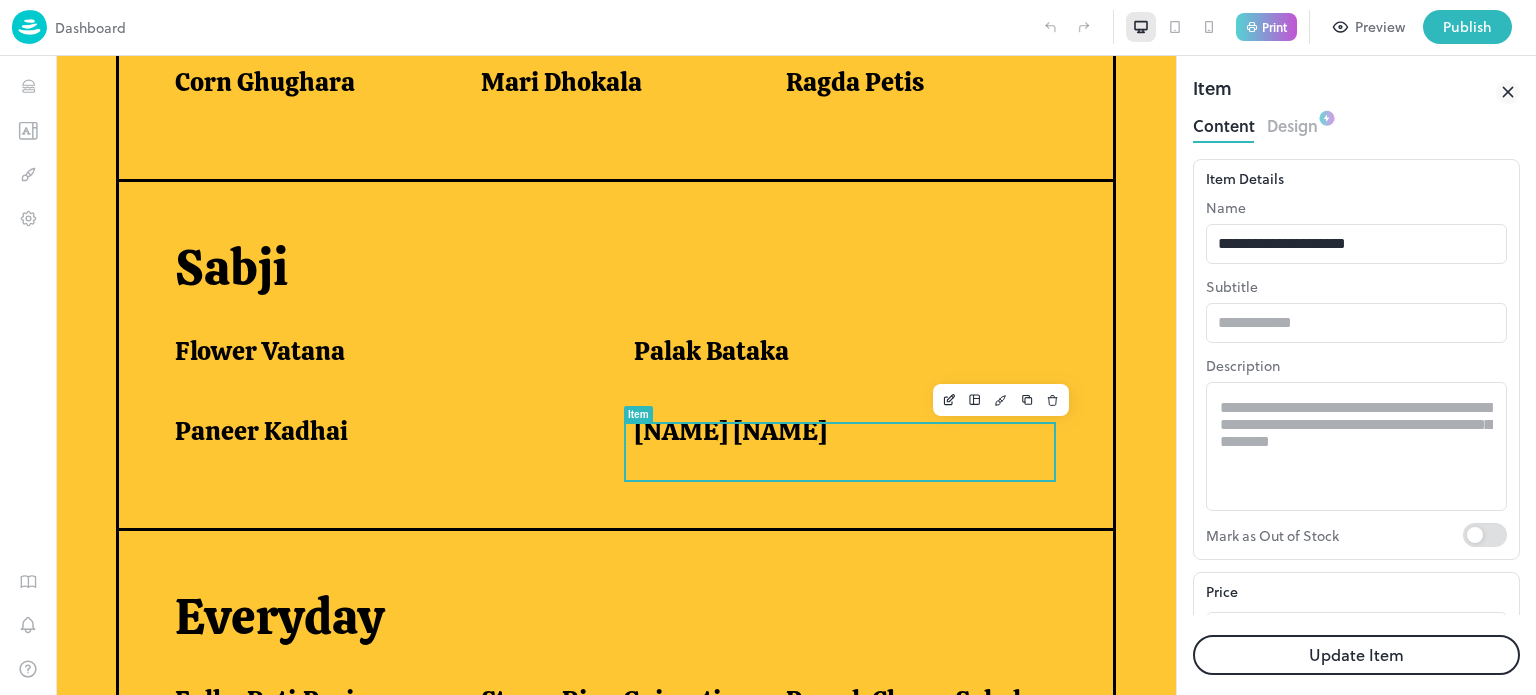 click on "Update Item" at bounding box center (1356, 655) 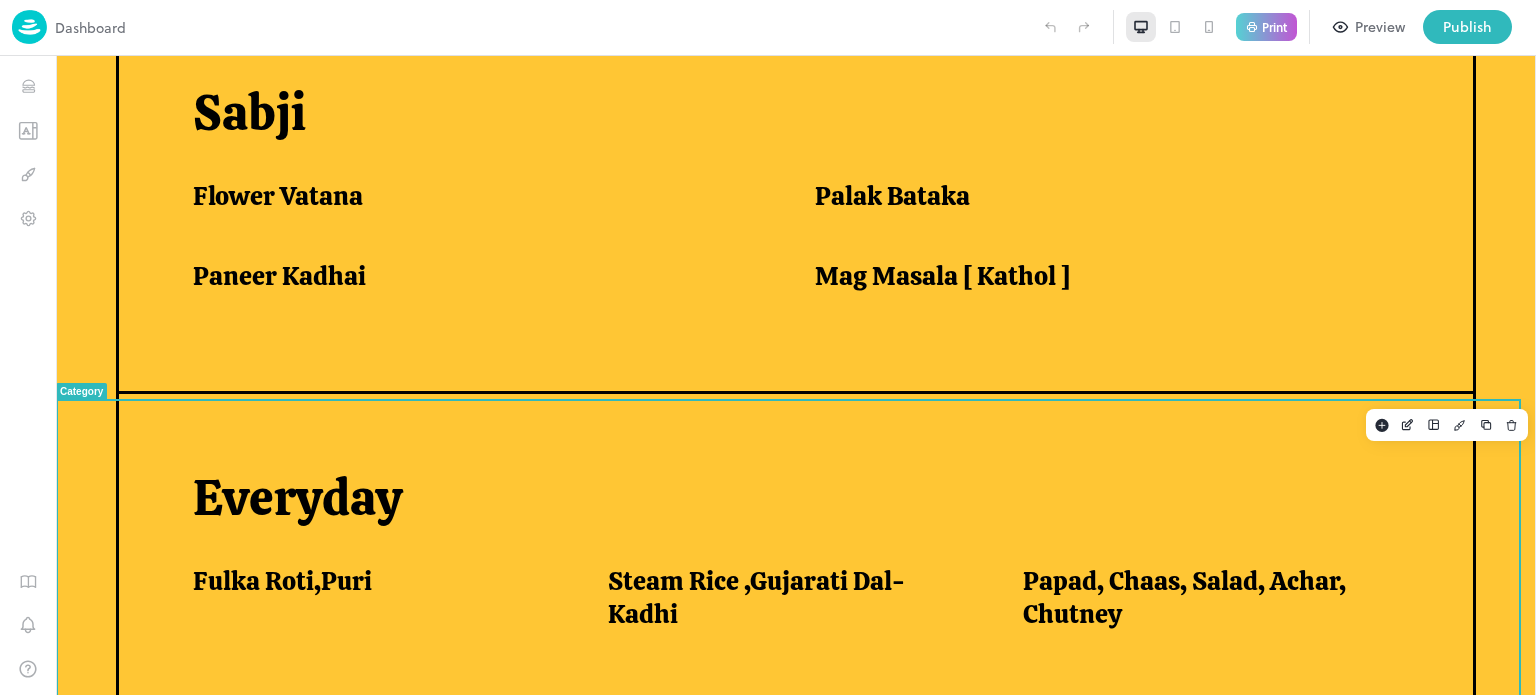 scroll, scrollTop: 1511, scrollLeft: 0, axis: vertical 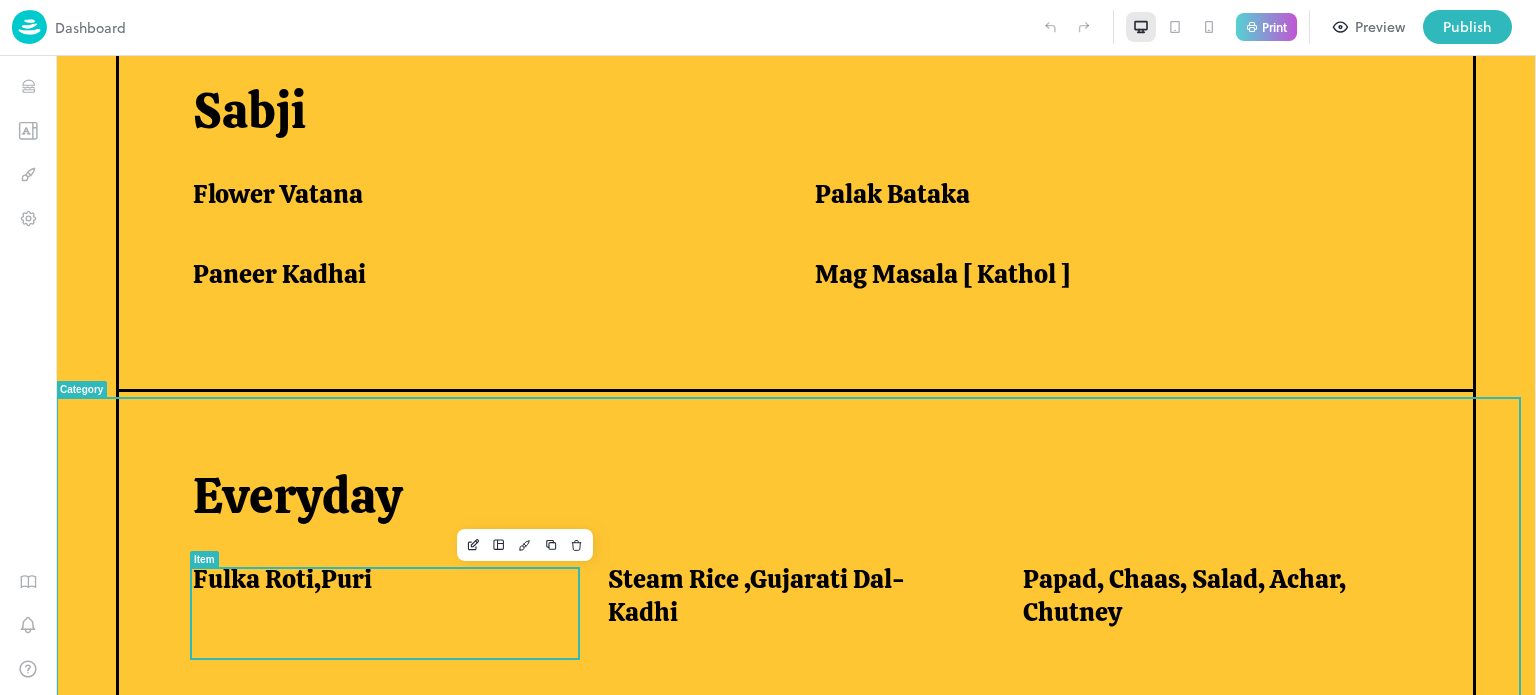 click on "Fulka Roti,Puri" at bounding box center [282, 579] 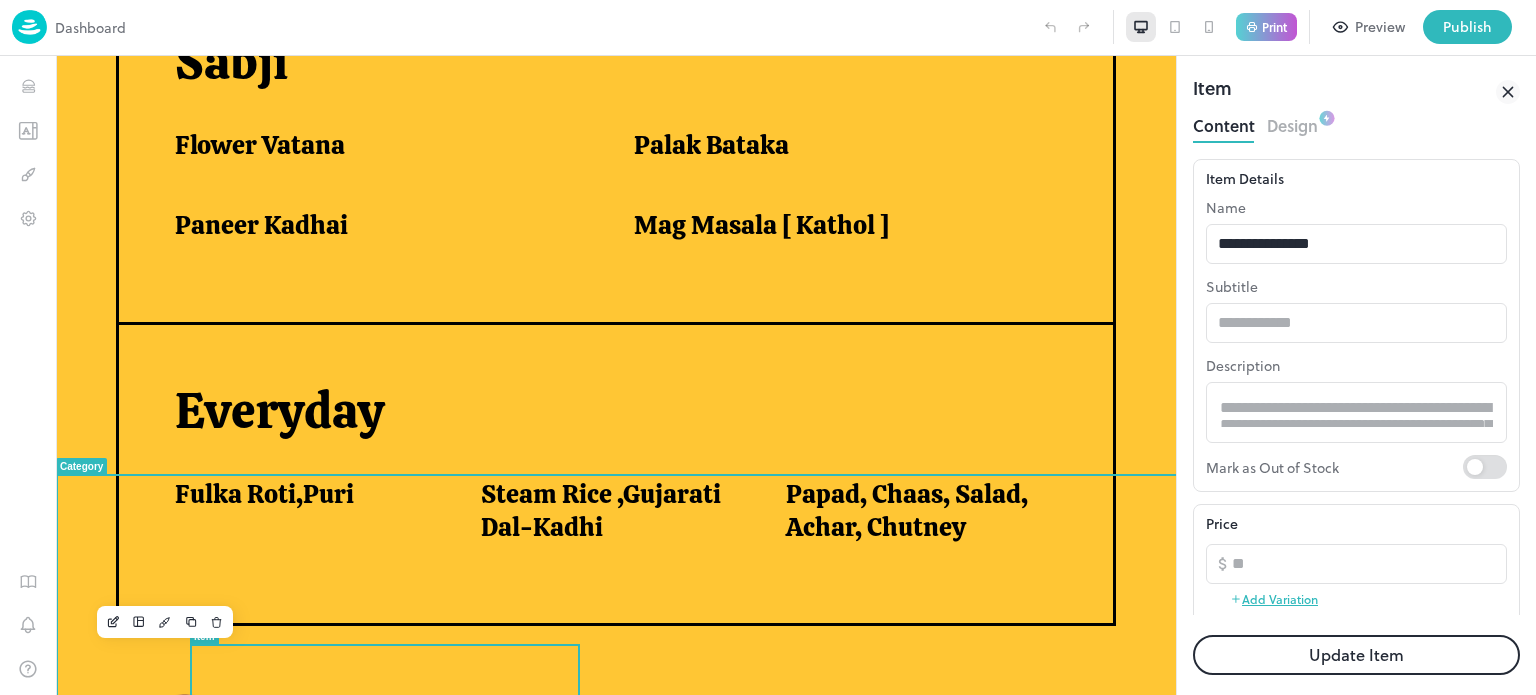 scroll, scrollTop: 0, scrollLeft: 0, axis: both 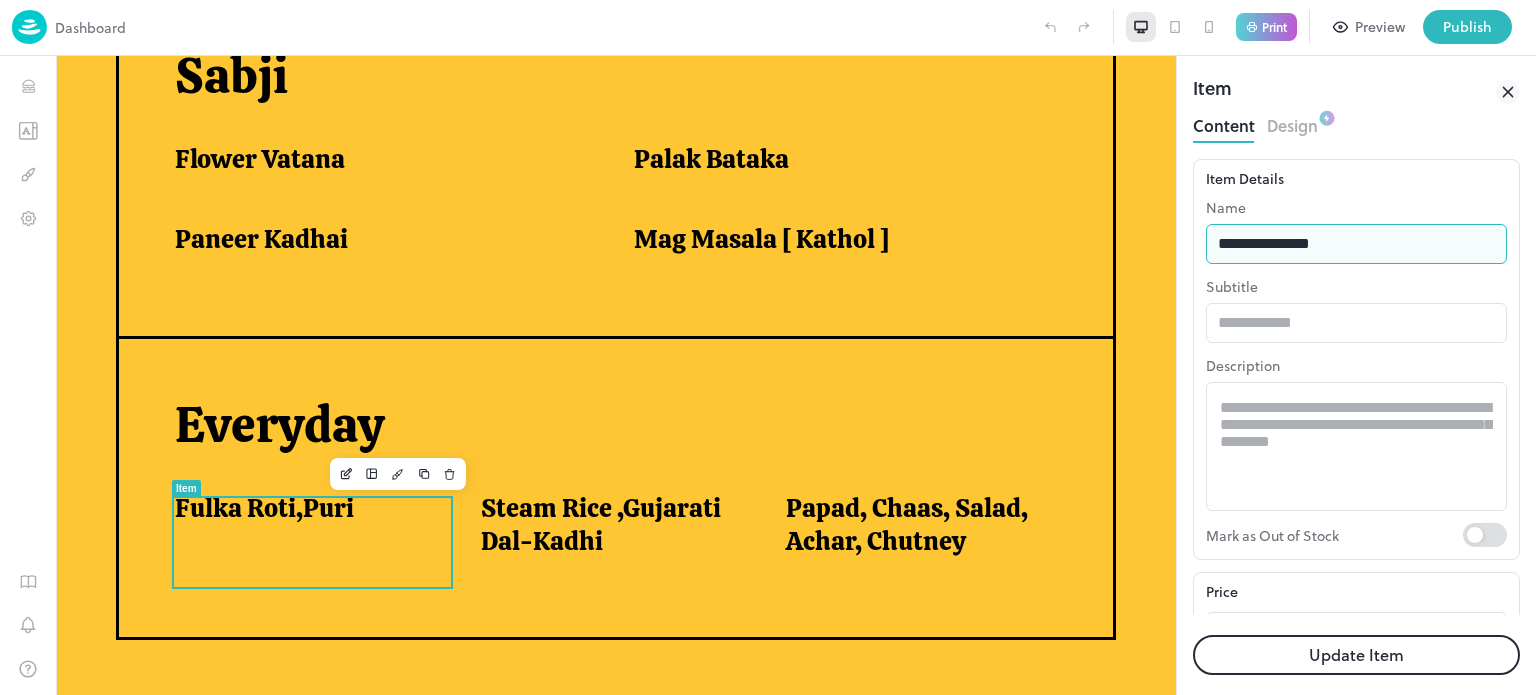click on "**********" at bounding box center [1356, 244] 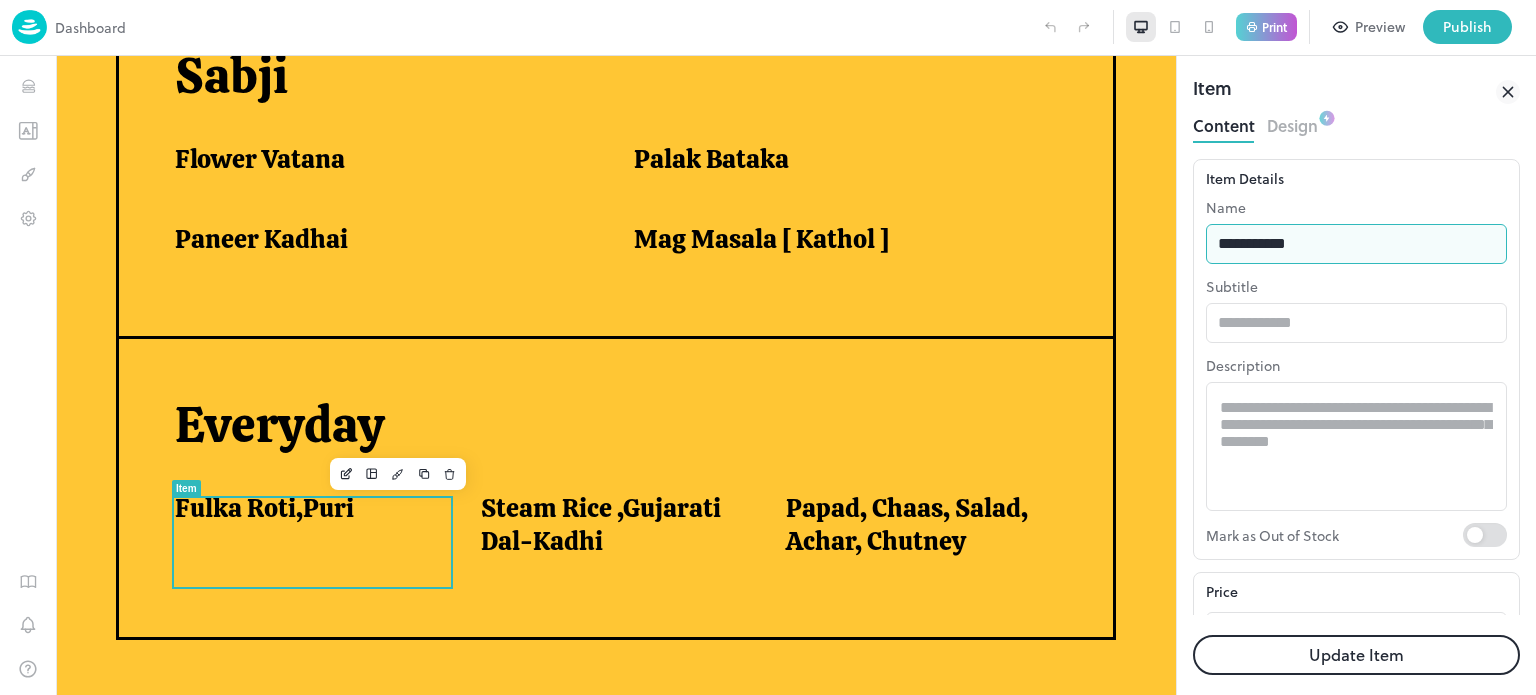 type on "**********" 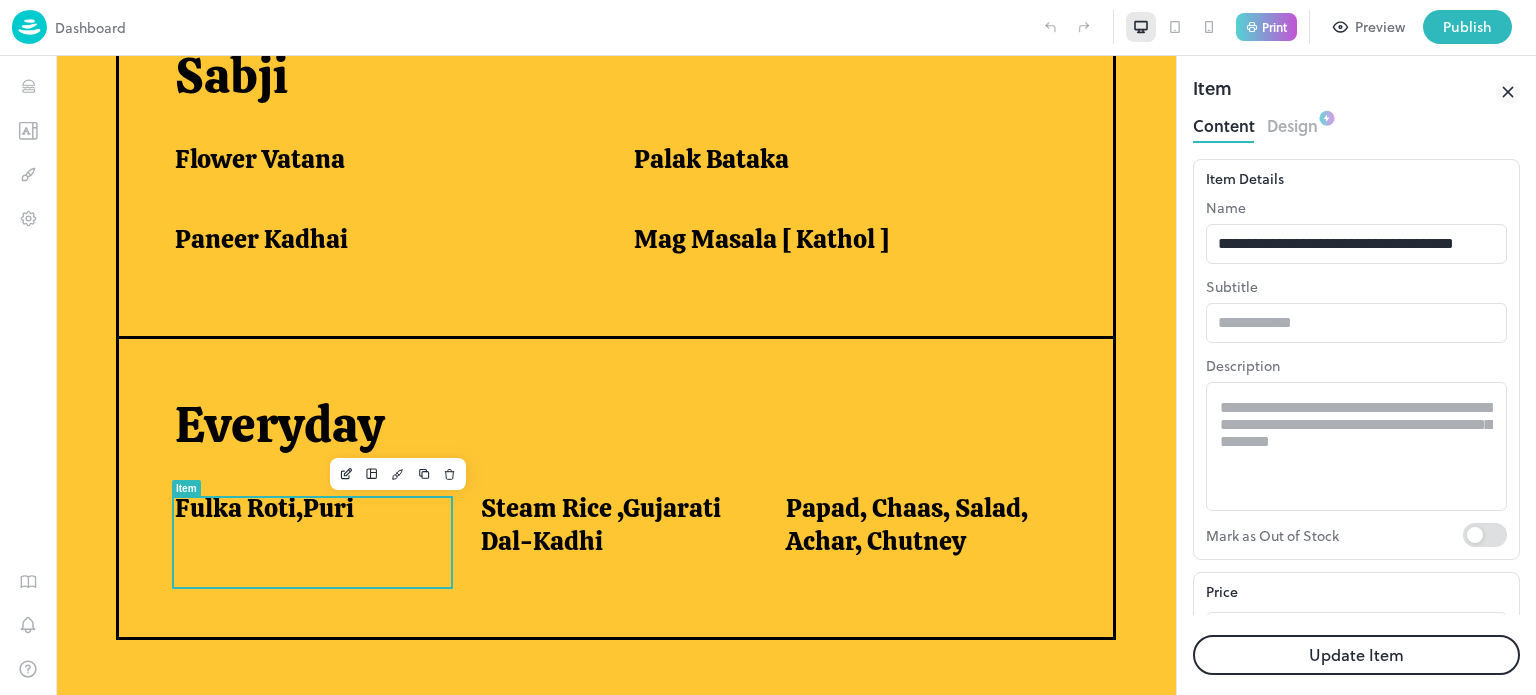 click on "Update Item" at bounding box center (1356, 655) 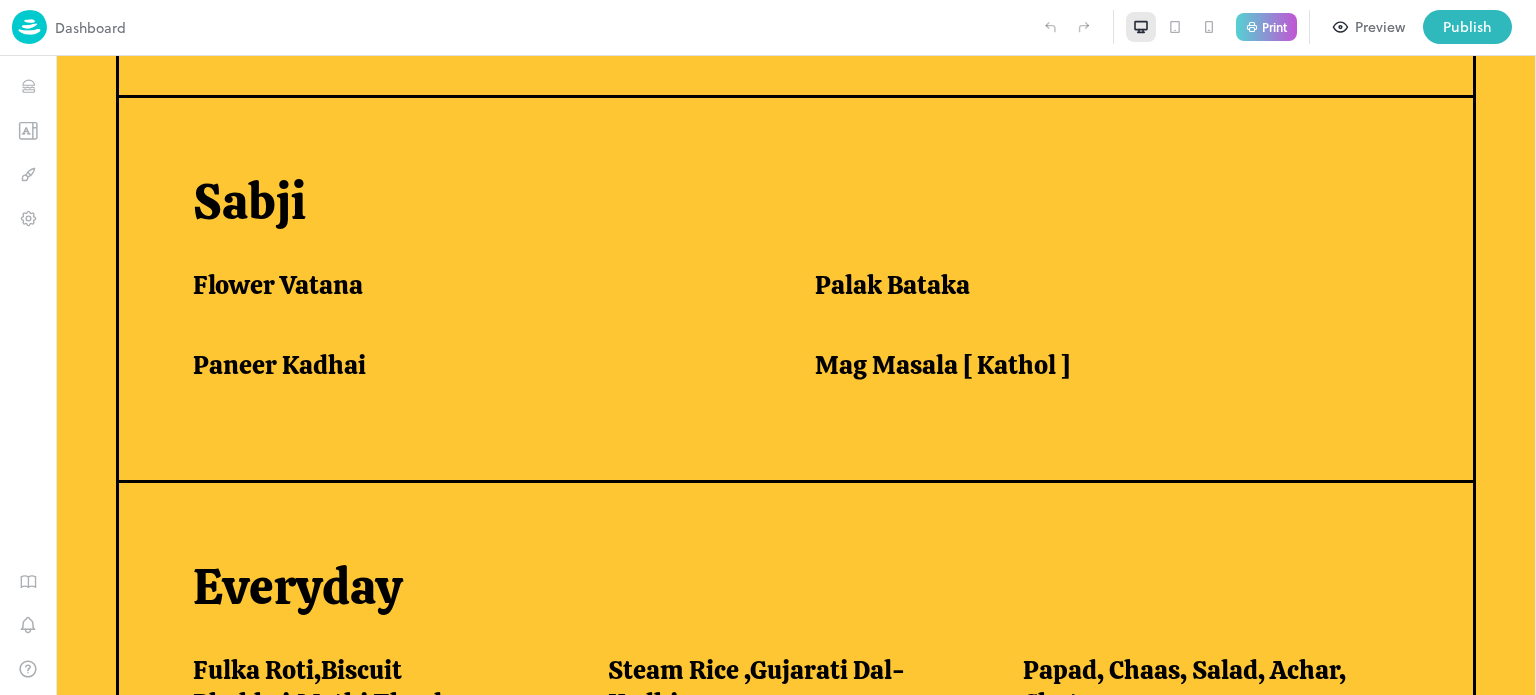 scroll, scrollTop: 1511, scrollLeft: 0, axis: vertical 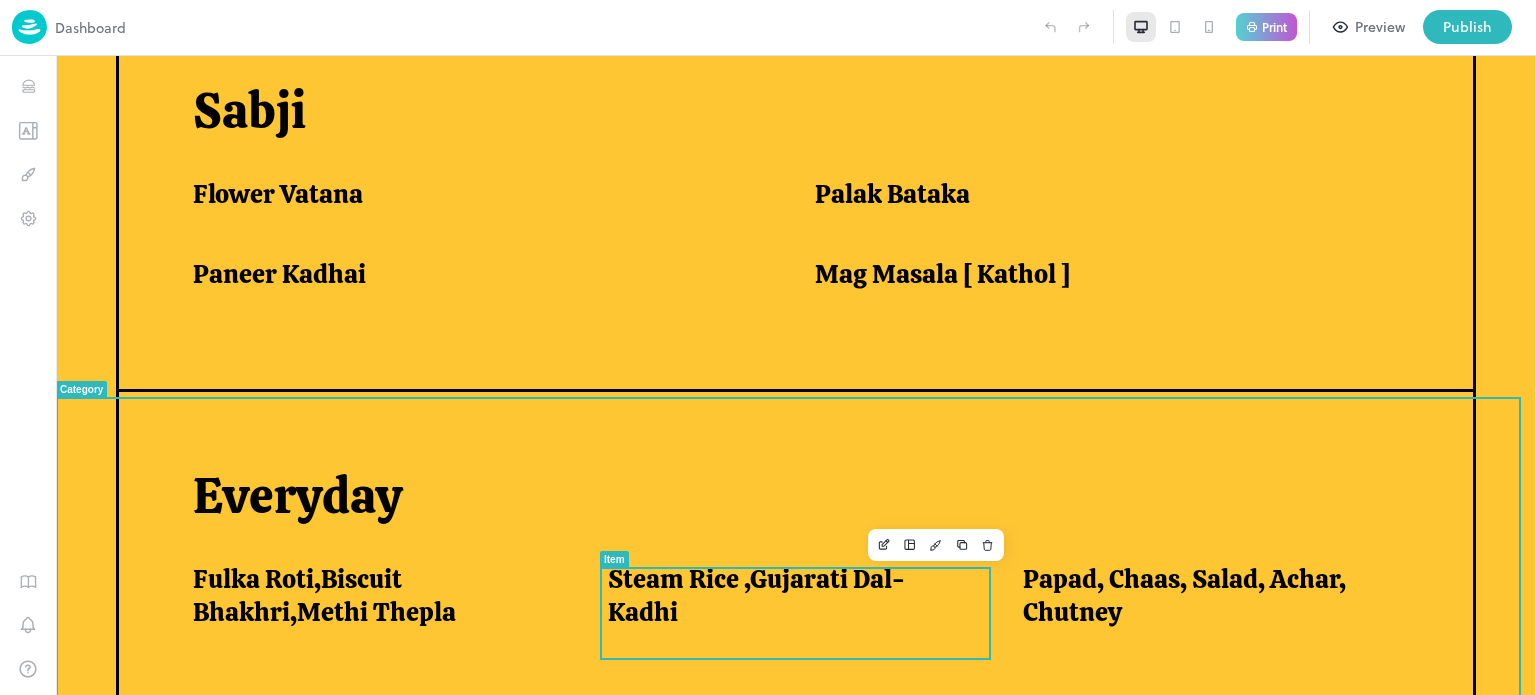 click on "Steam Rice ,Gujarati Dal-Kadhi" at bounding box center [791, 595] 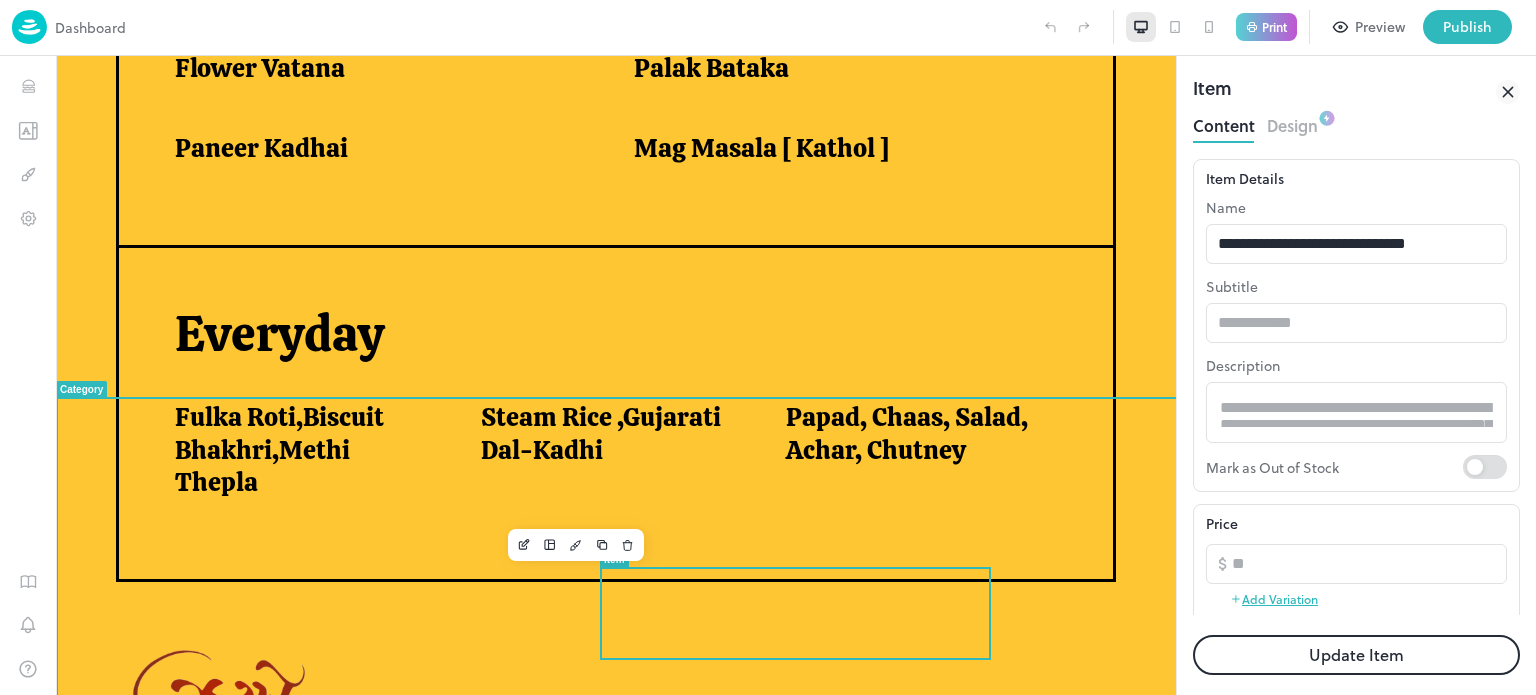 scroll, scrollTop: 1420, scrollLeft: 0, axis: vertical 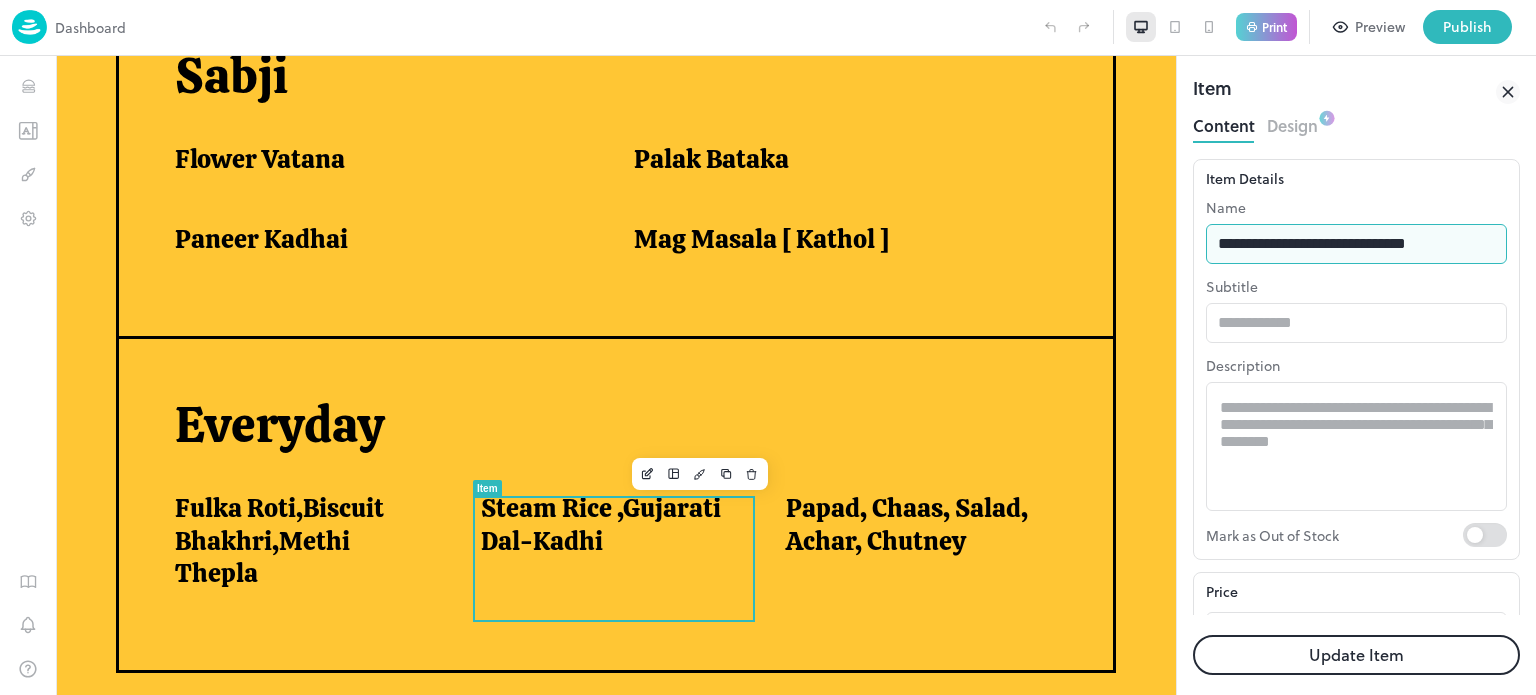 click on "**********" at bounding box center (1356, 244) 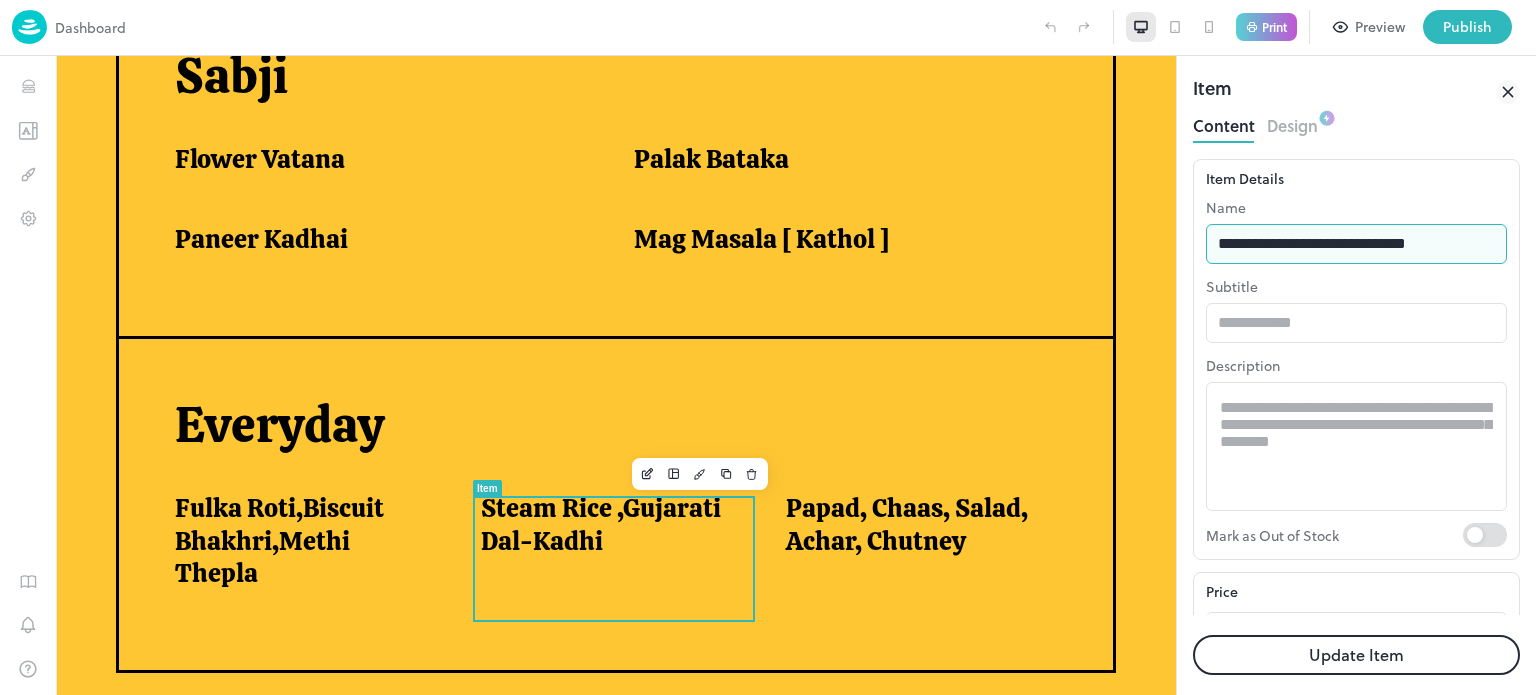 type on "**********" 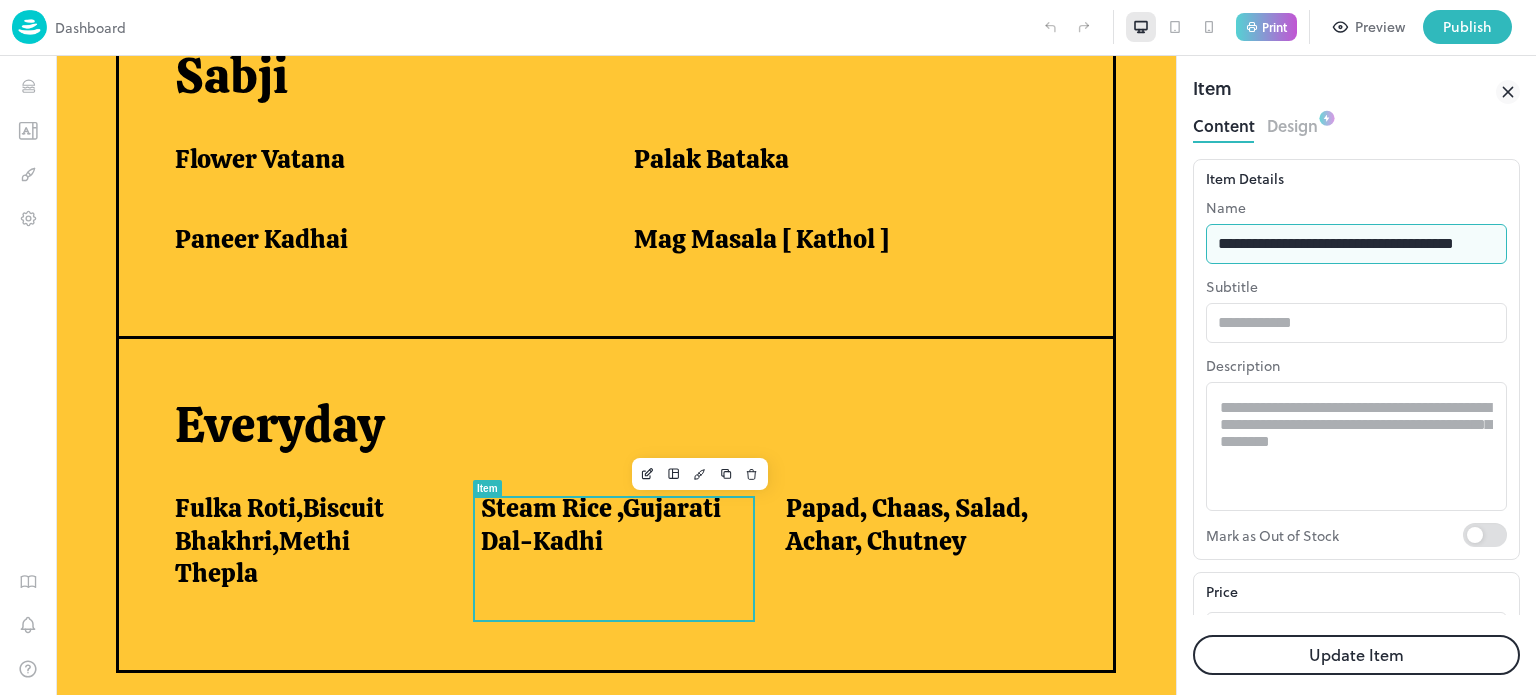 click on "Update Item" at bounding box center (1356, 655) 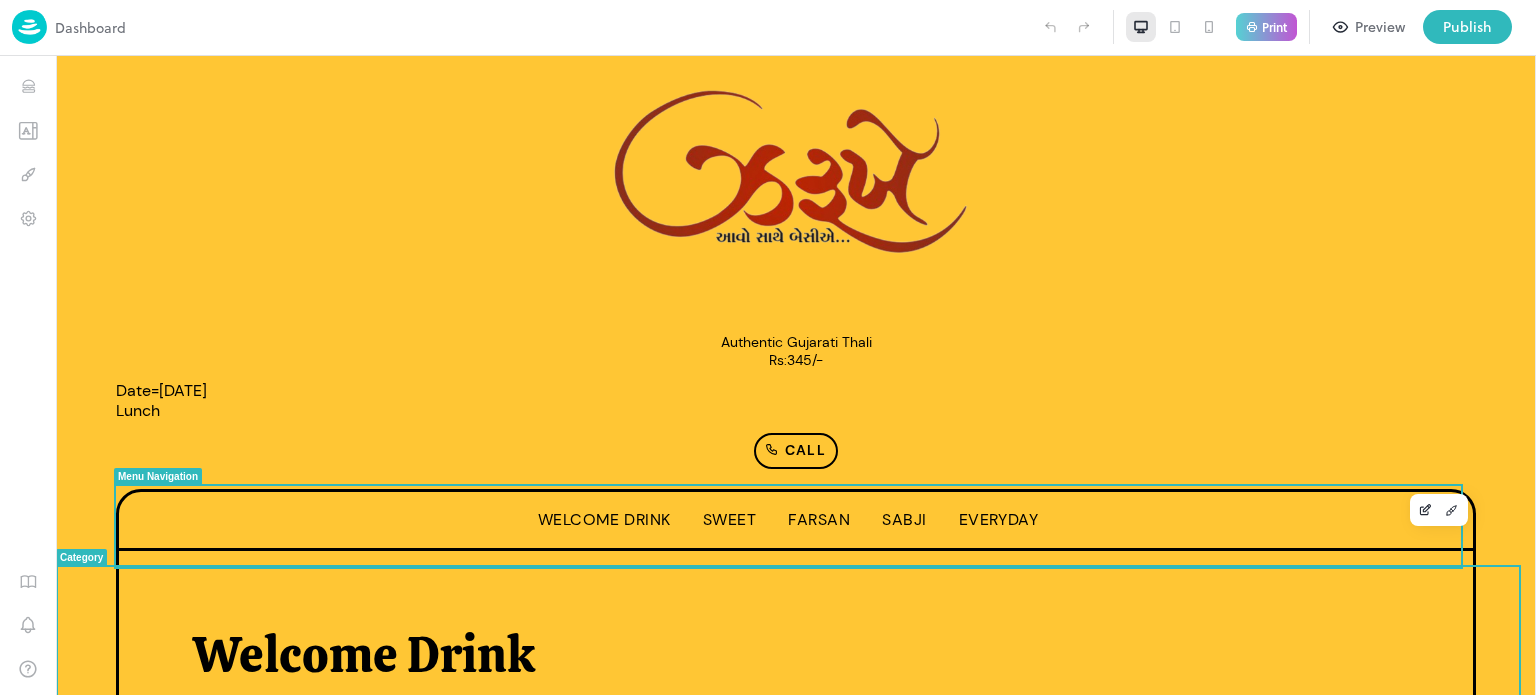 scroll, scrollTop: 31, scrollLeft: 0, axis: vertical 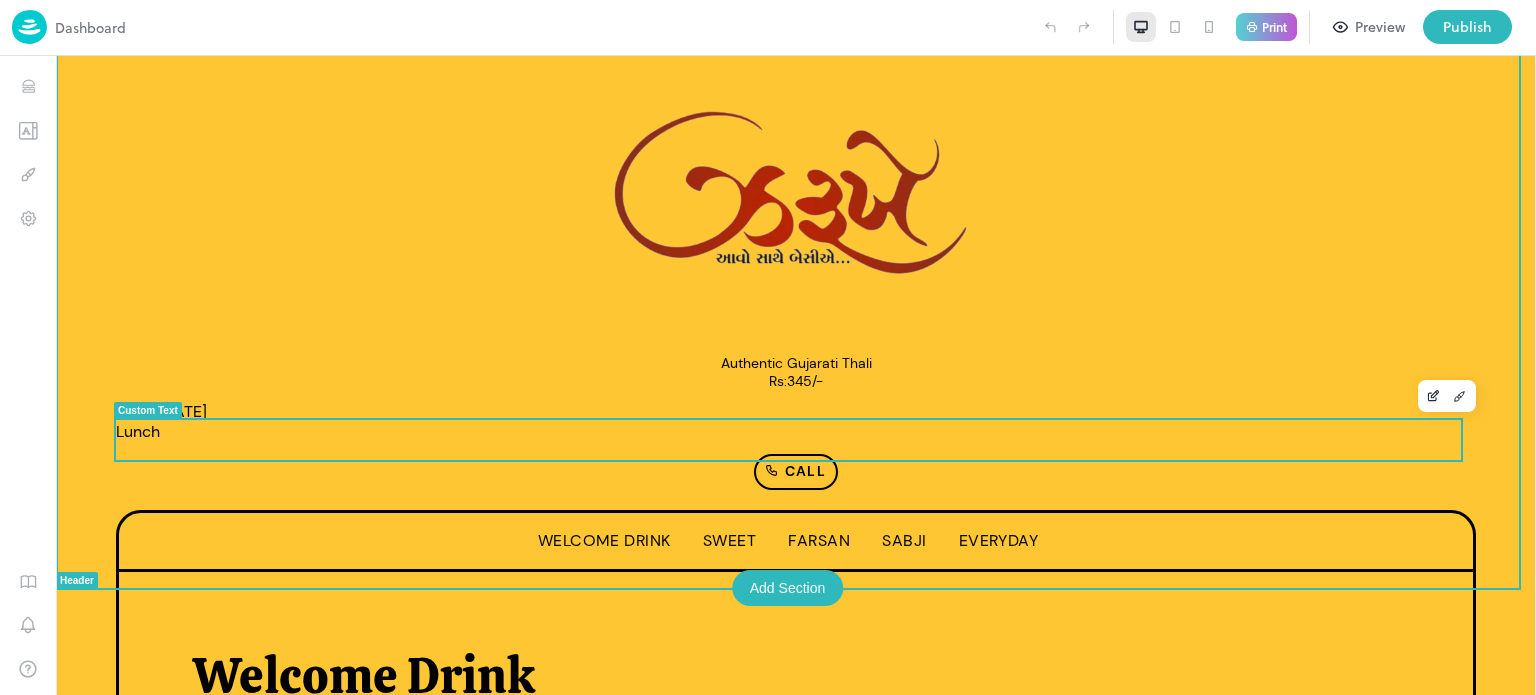 click on "Date=[DATE]
Lunch" at bounding box center [161, 421] 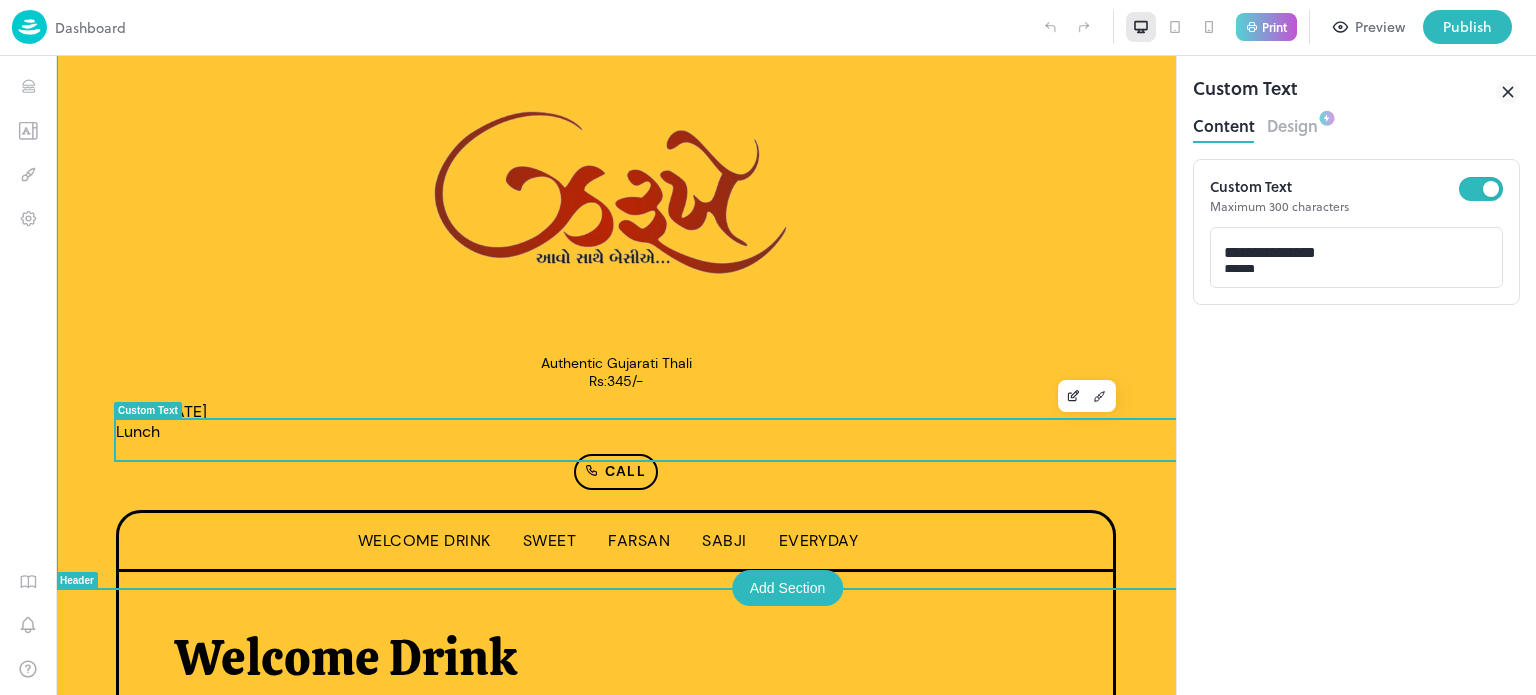 scroll, scrollTop: 0, scrollLeft: 0, axis: both 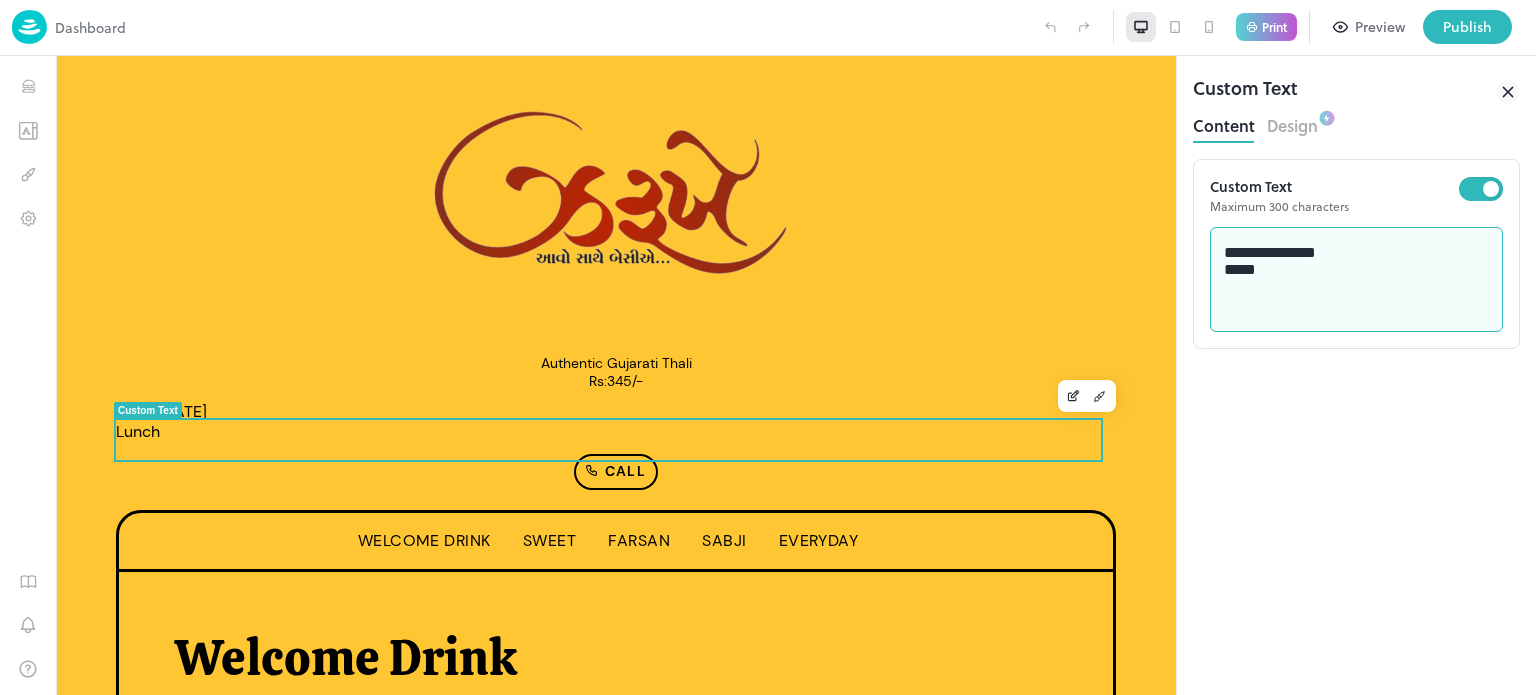 click on "**********" at bounding box center [1357, 280] 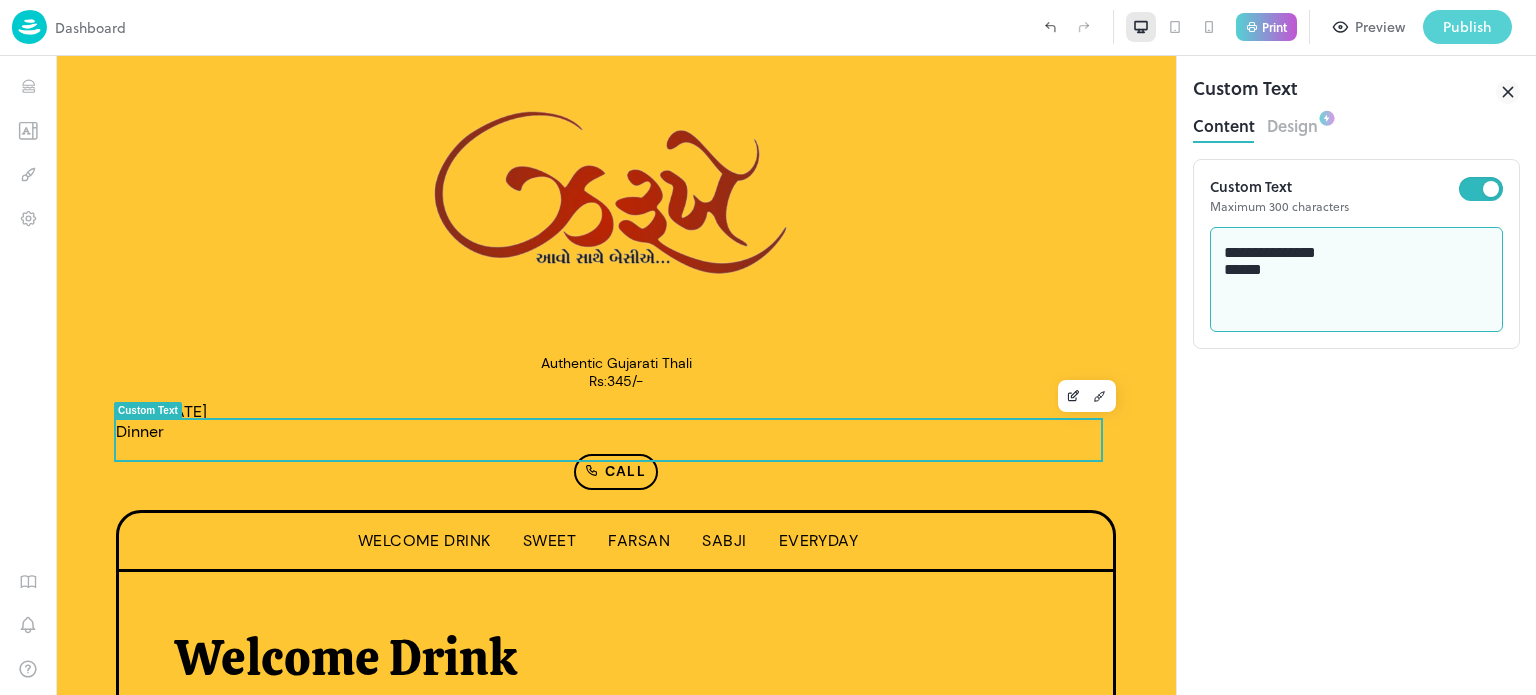 type on "**********" 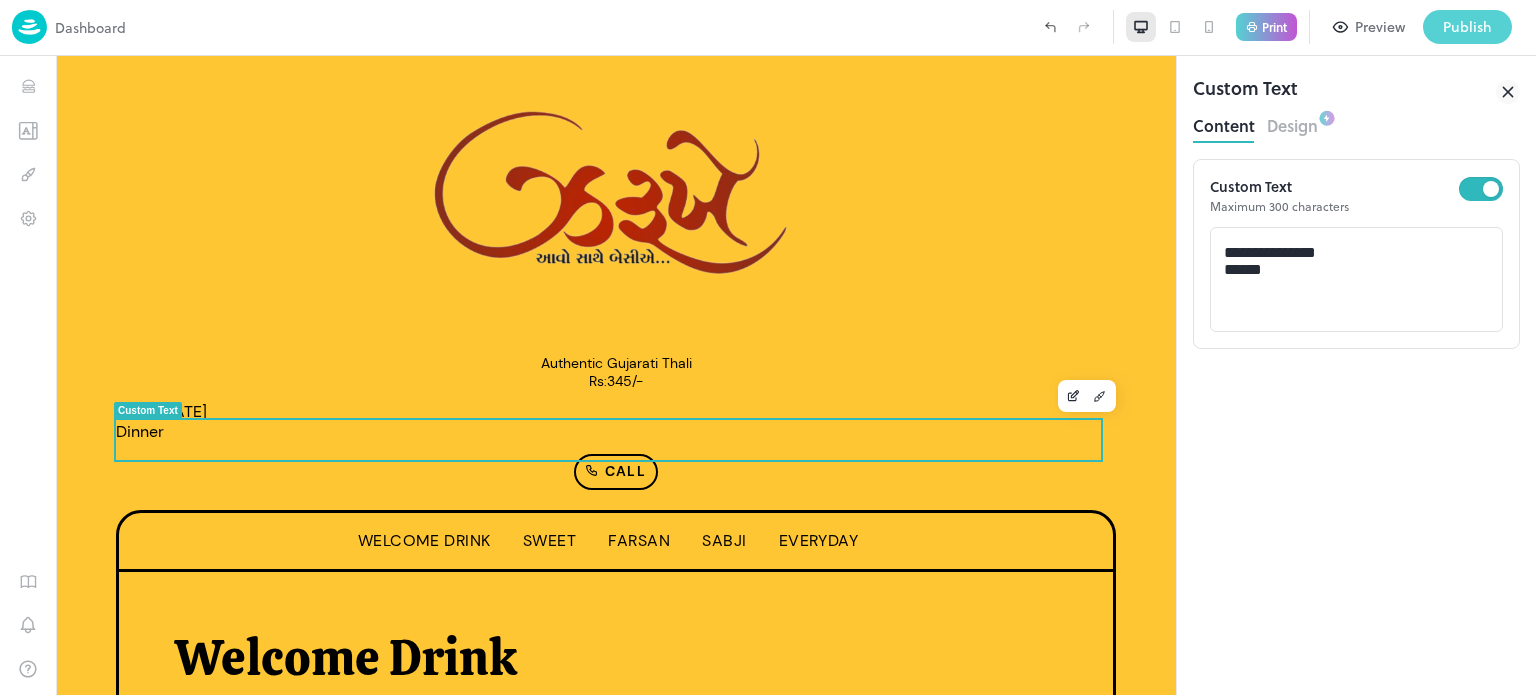 click on "Publish" at bounding box center (1467, 27) 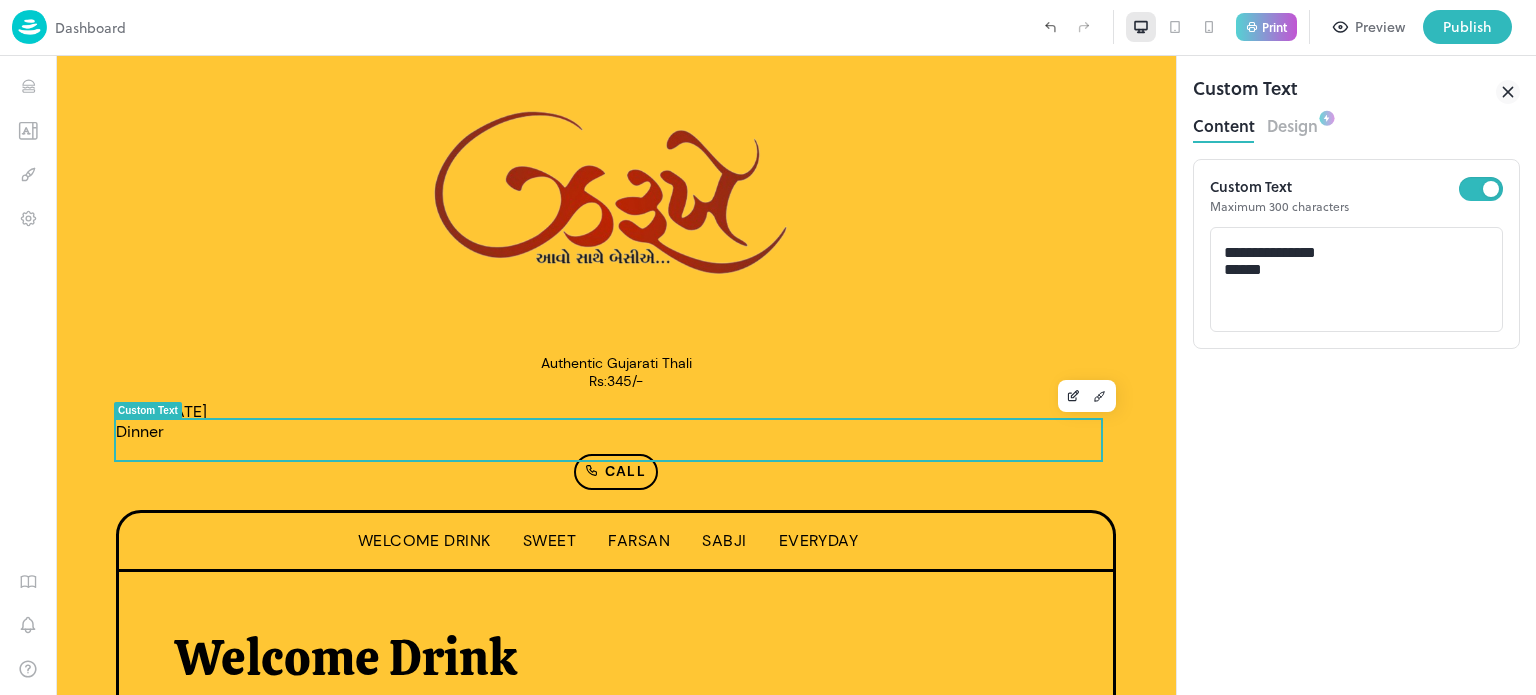 click on "Download" at bounding box center [981, 1282] 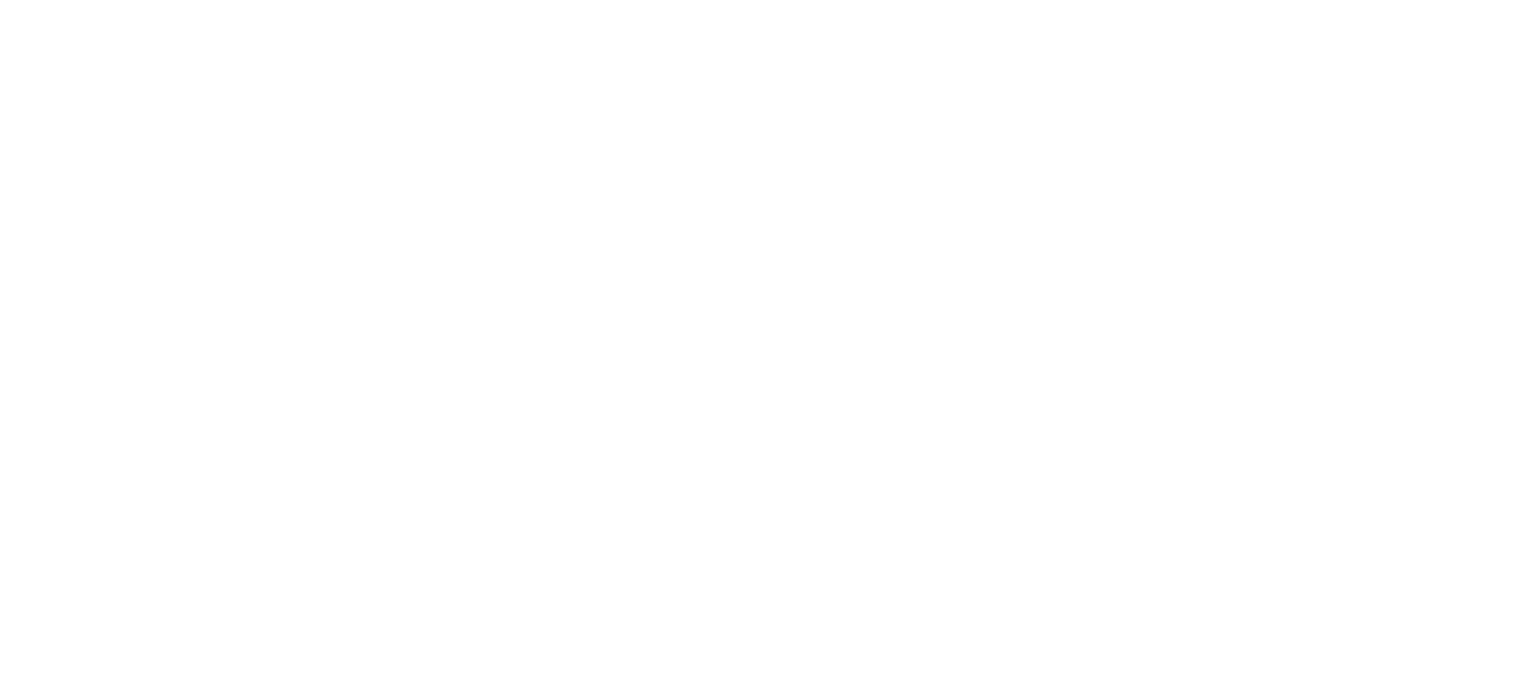 scroll, scrollTop: 0, scrollLeft: 0, axis: both 